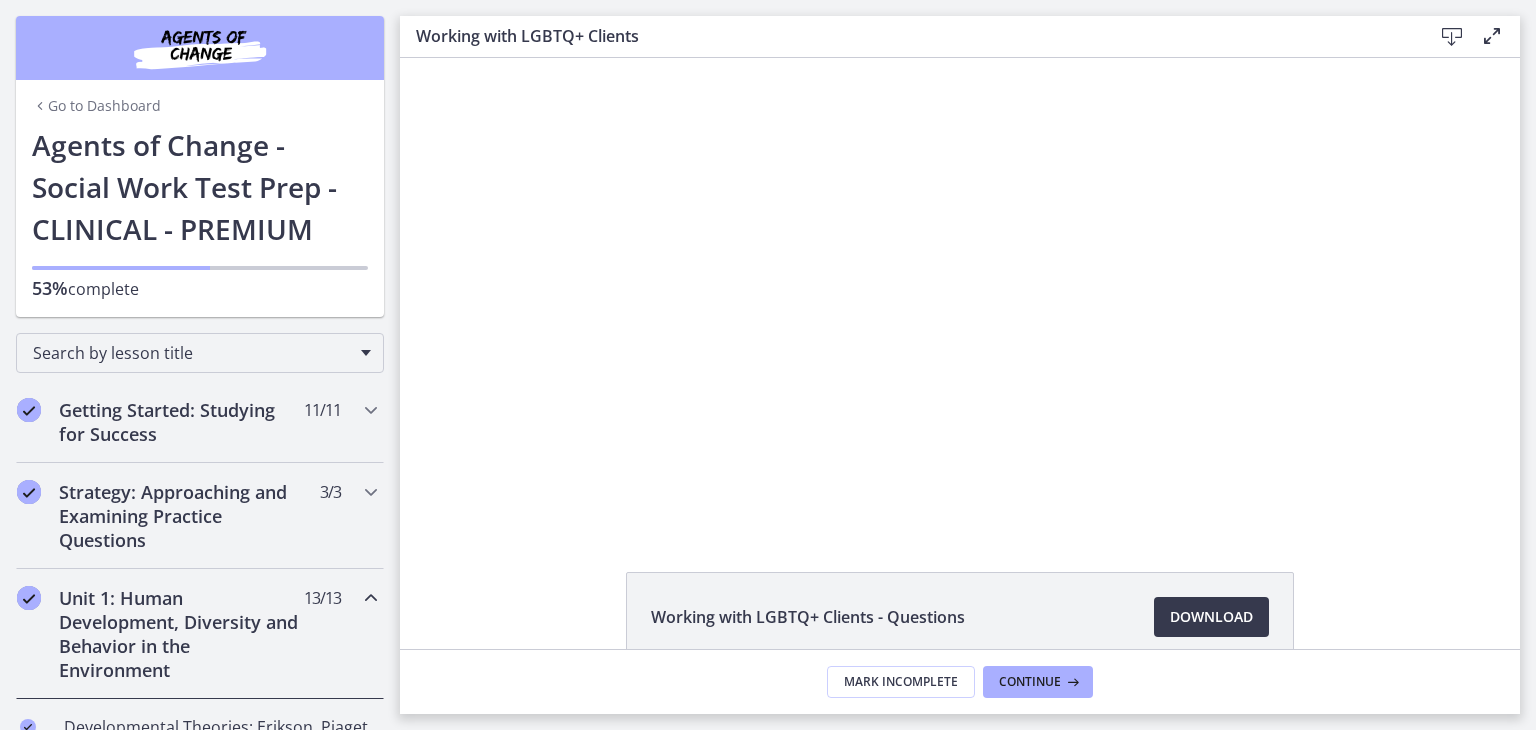 scroll, scrollTop: 0, scrollLeft: 0, axis: both 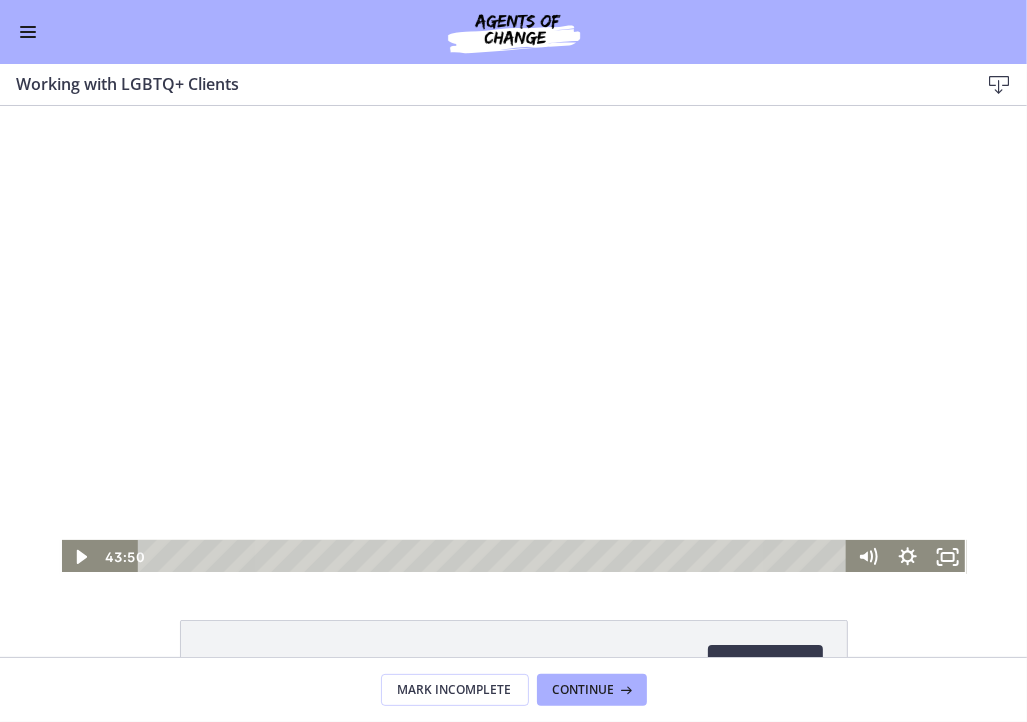 click at bounding box center (514, 339) 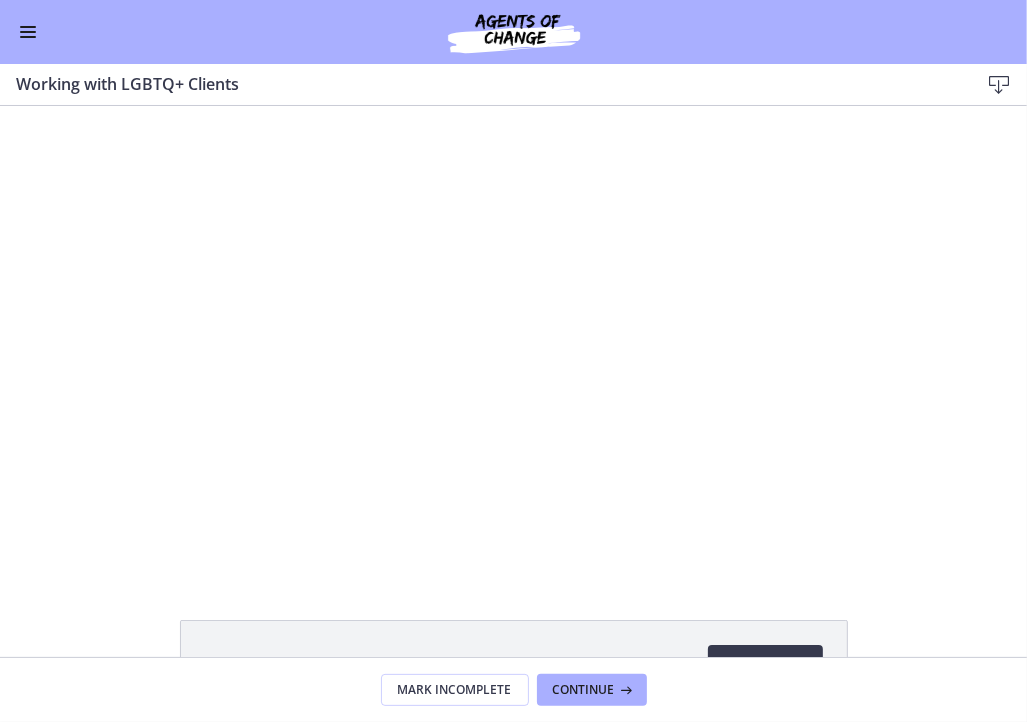 type 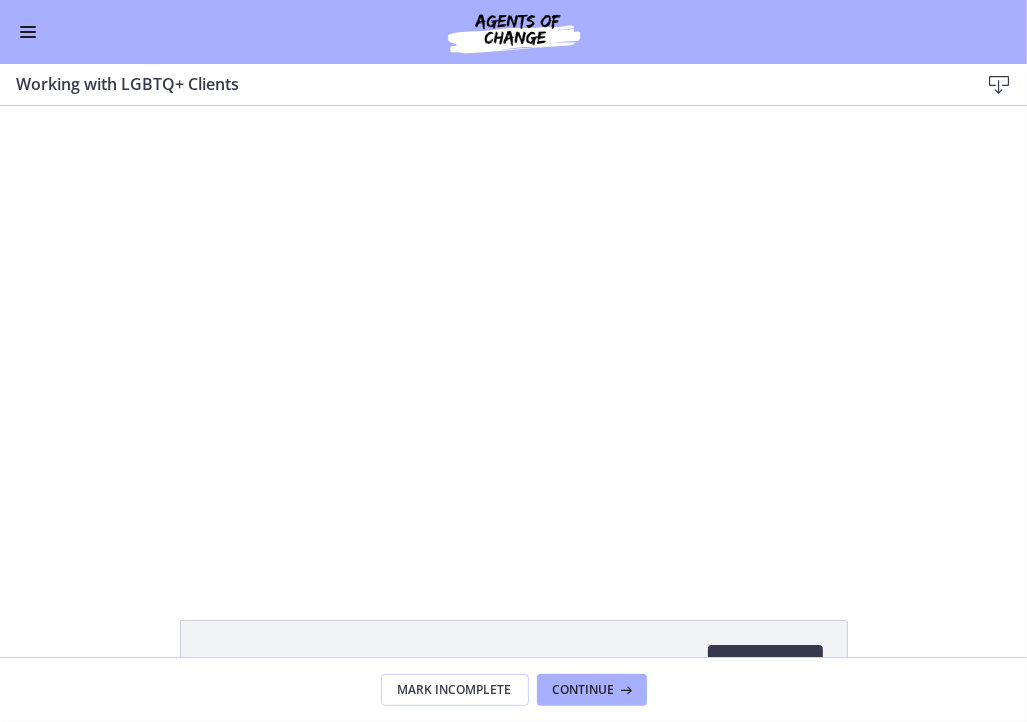 click at bounding box center [514, 339] 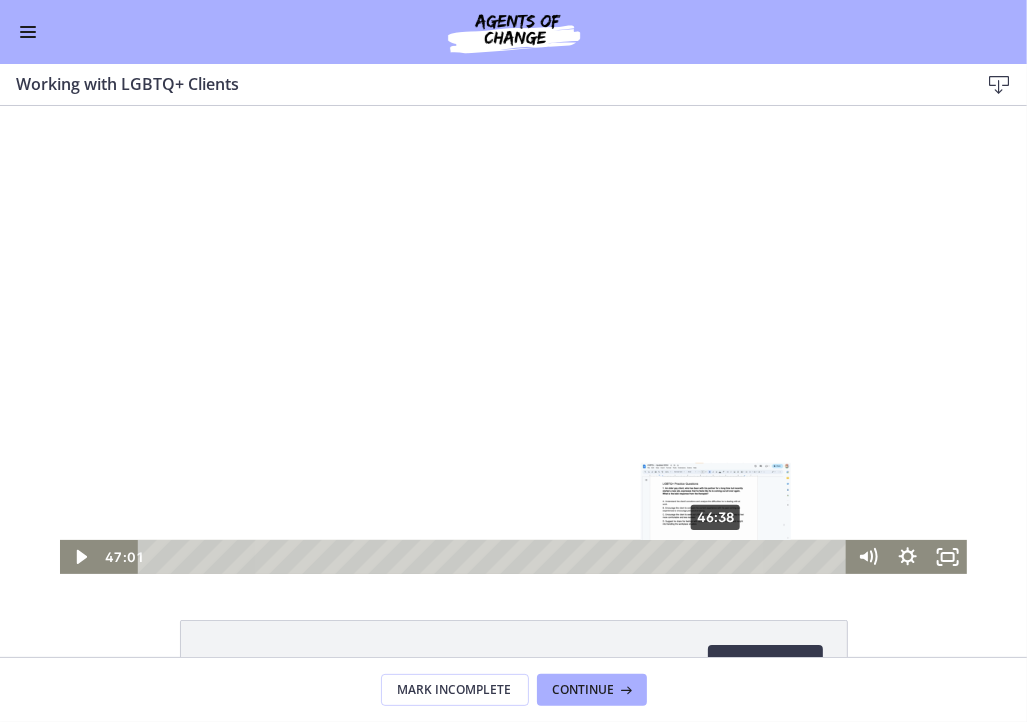 click at bounding box center [720, 555] 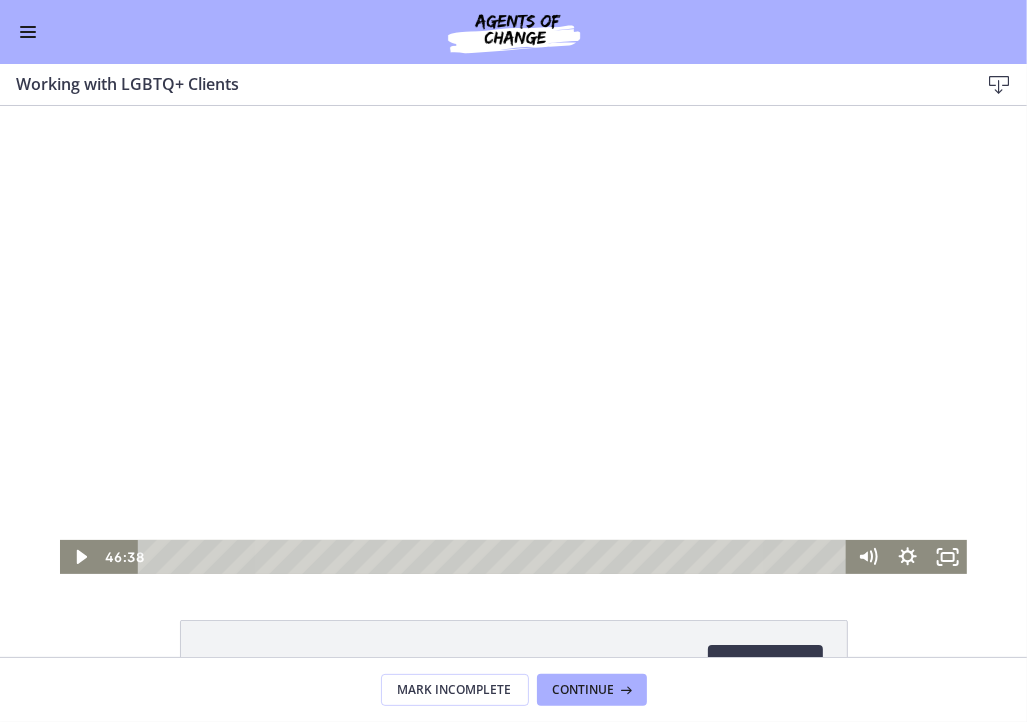 click at bounding box center [514, 339] 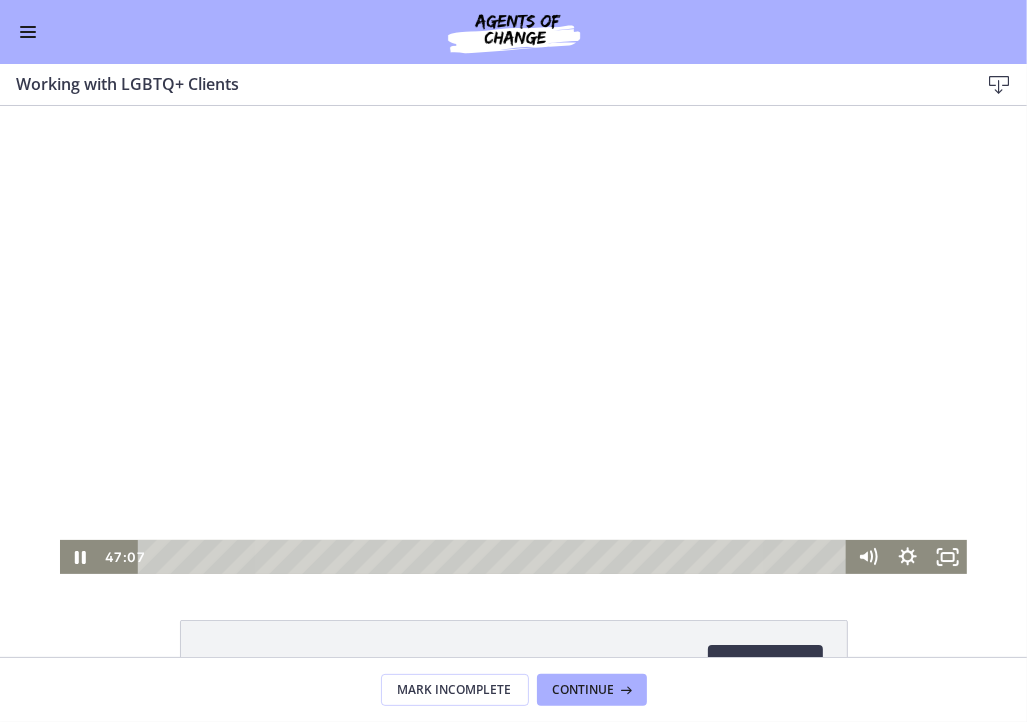 click at bounding box center (514, 339) 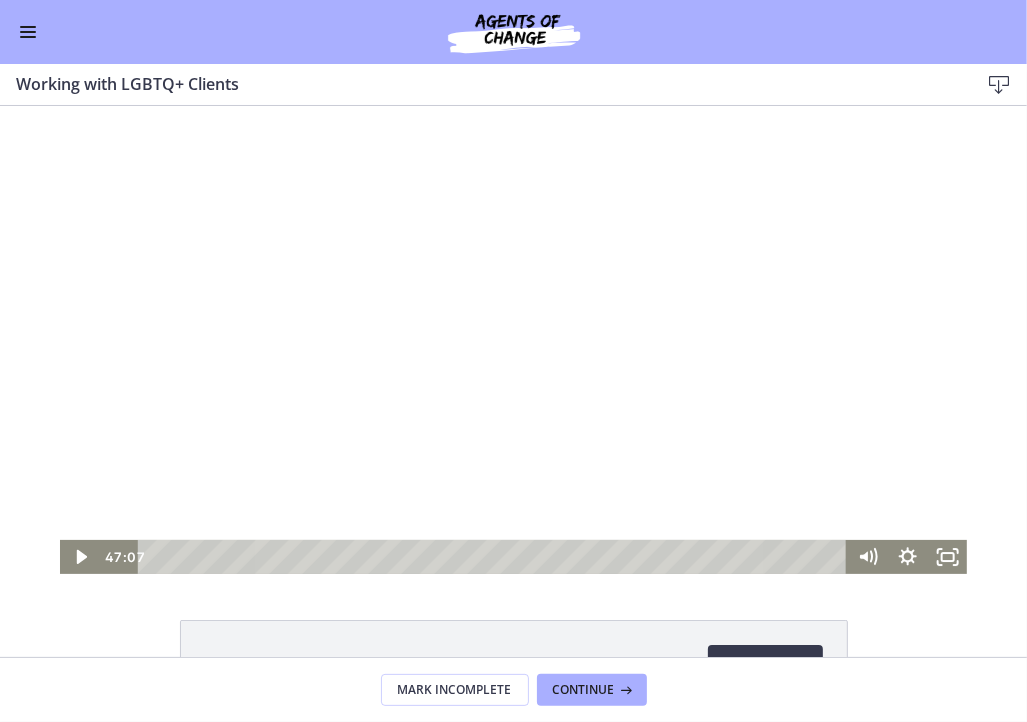 click at bounding box center (514, 339) 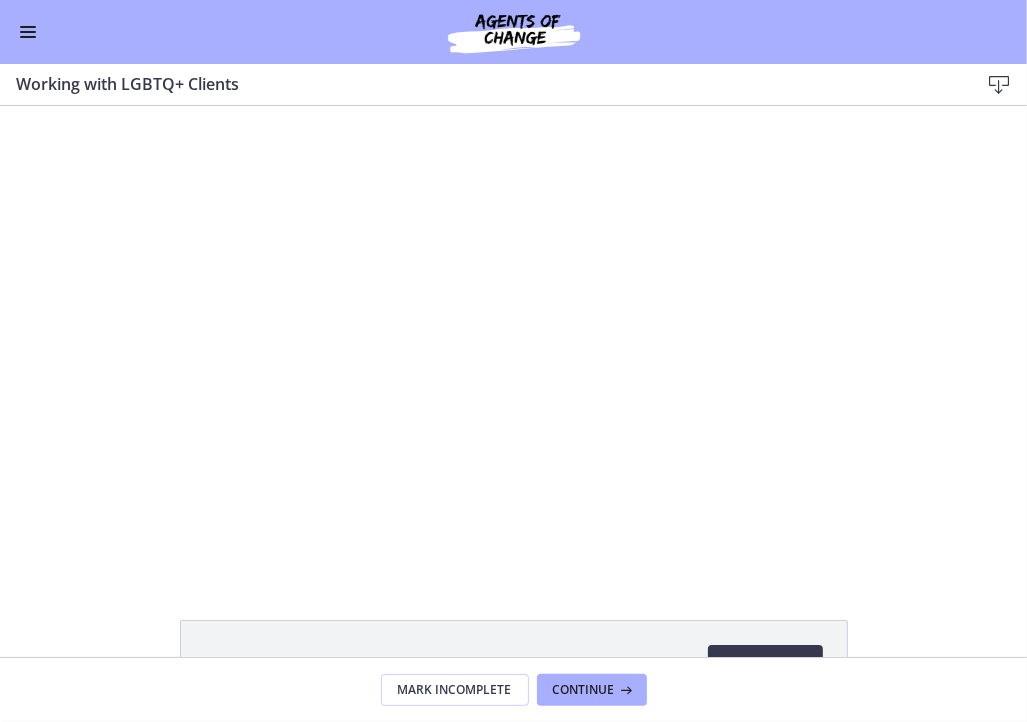 click at bounding box center (60, 105) 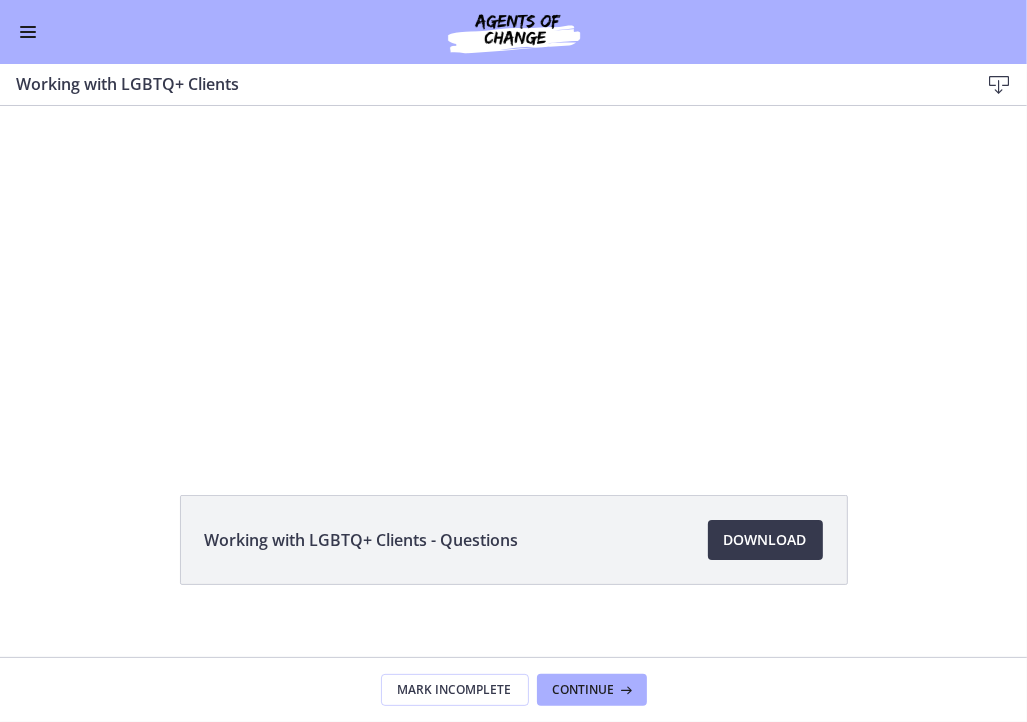scroll, scrollTop: 148, scrollLeft: 0, axis: vertical 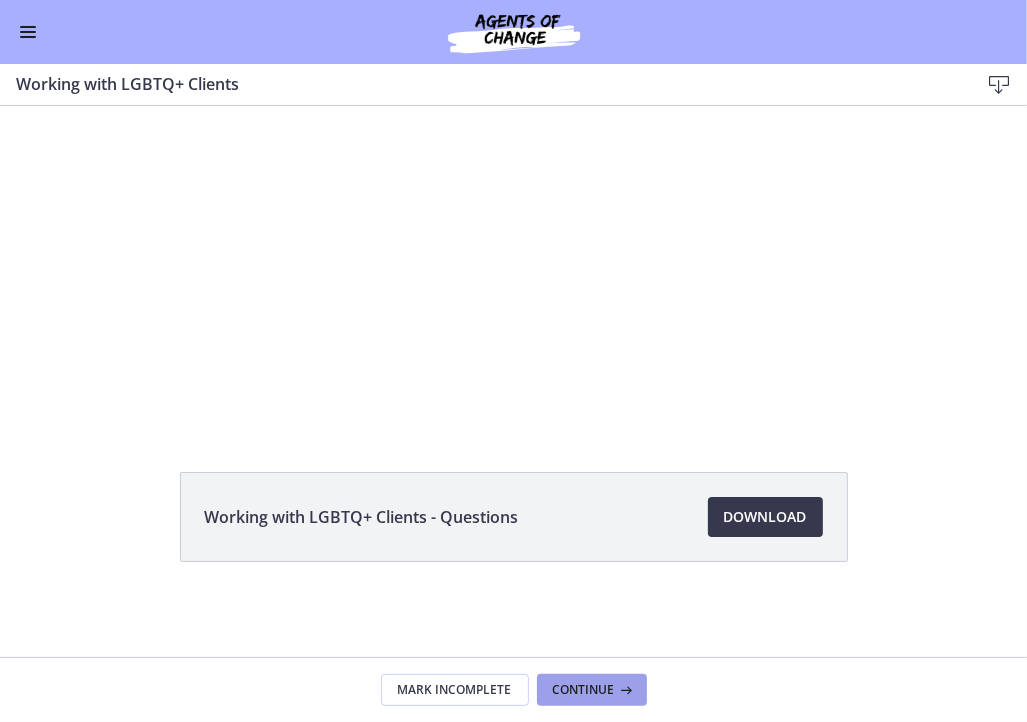 click on "Continue" at bounding box center [584, 690] 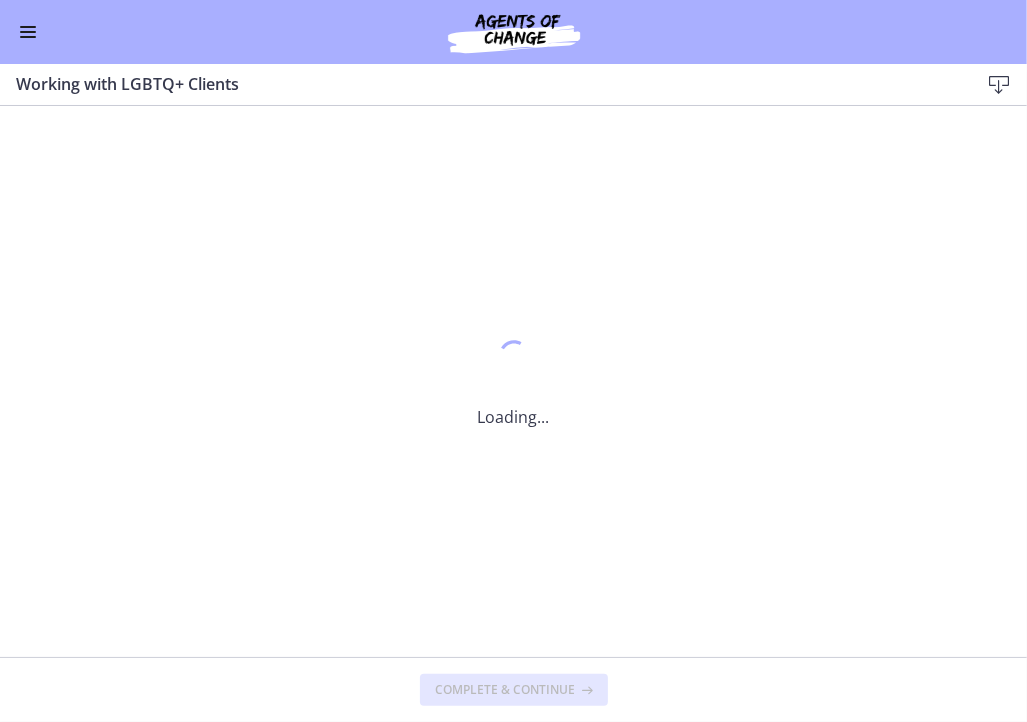 scroll, scrollTop: 0, scrollLeft: 0, axis: both 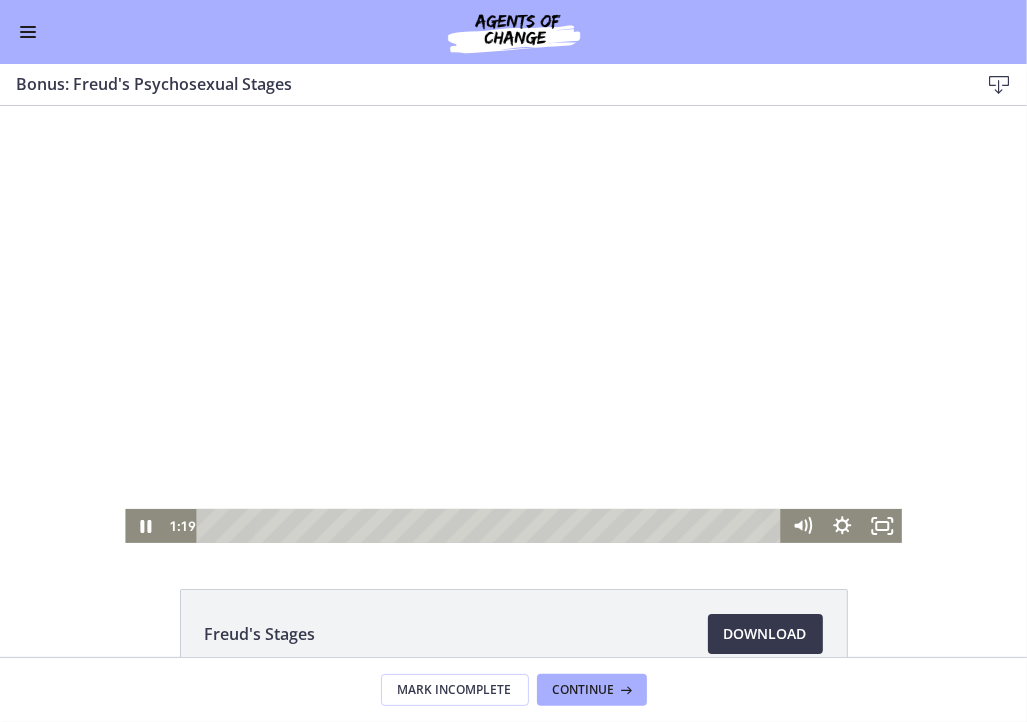 click at bounding box center [513, 323] 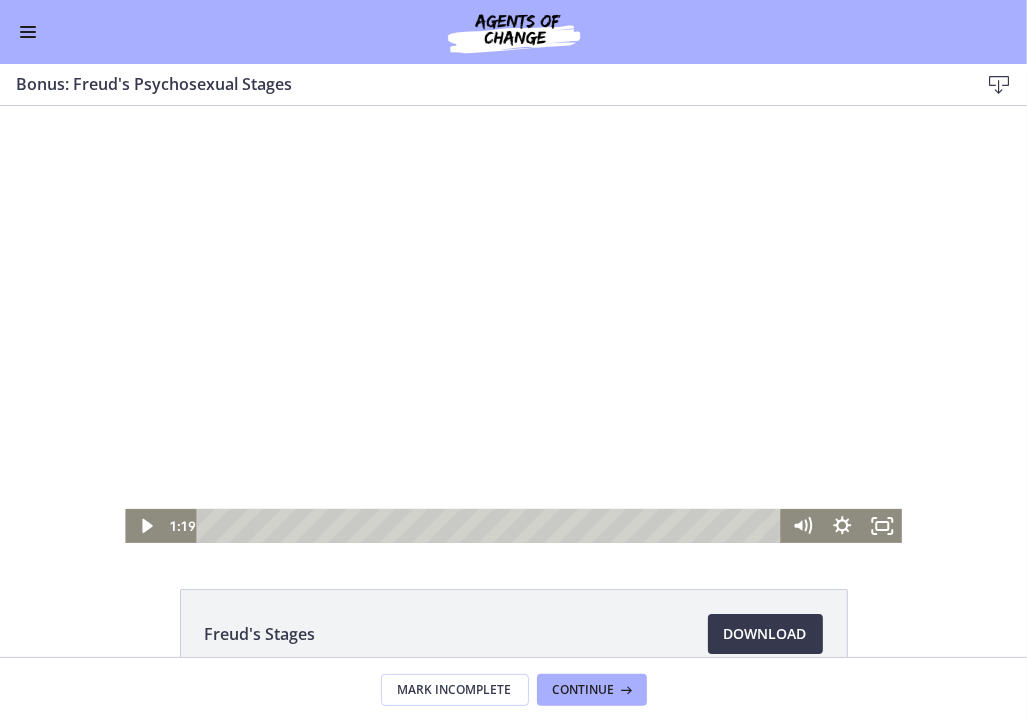 click at bounding box center (513, 323) 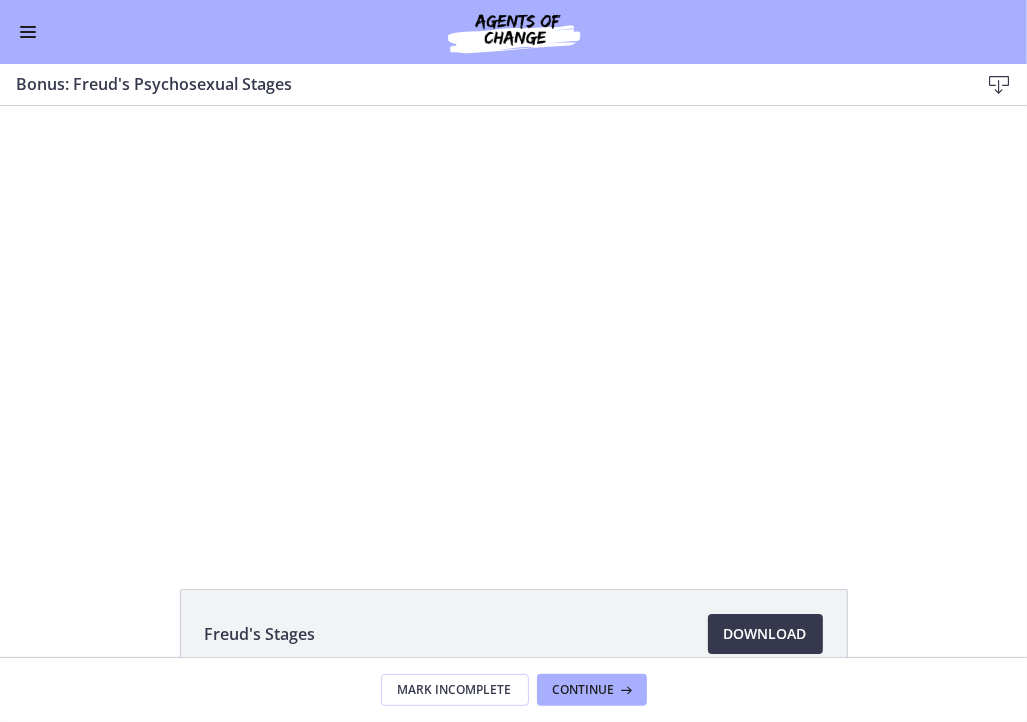 type 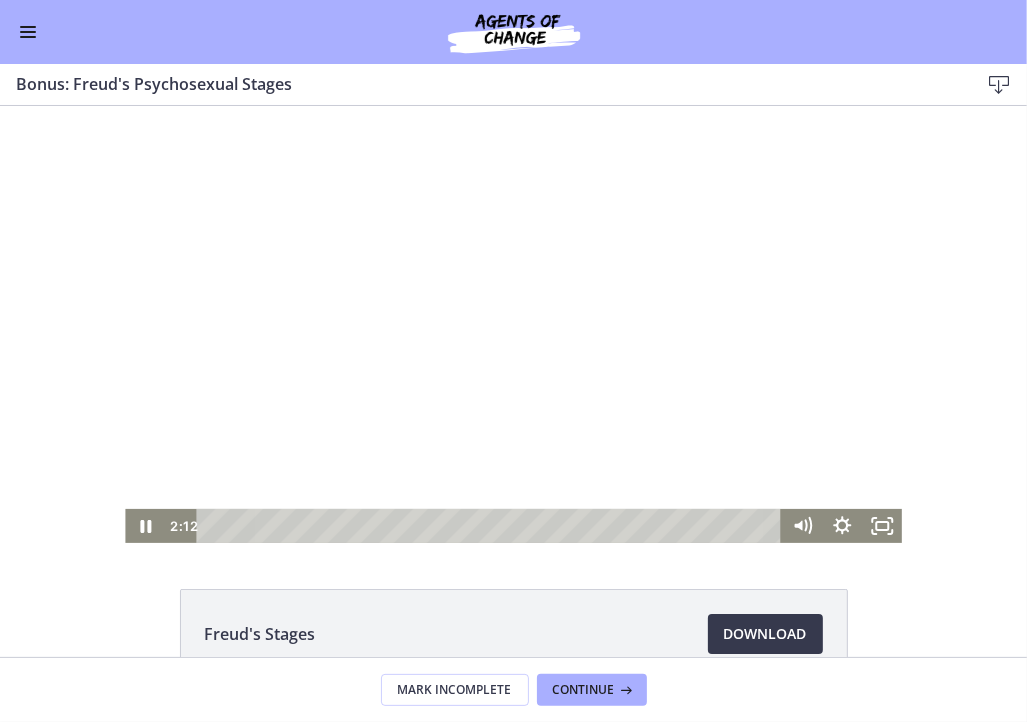 click at bounding box center (125, 105) 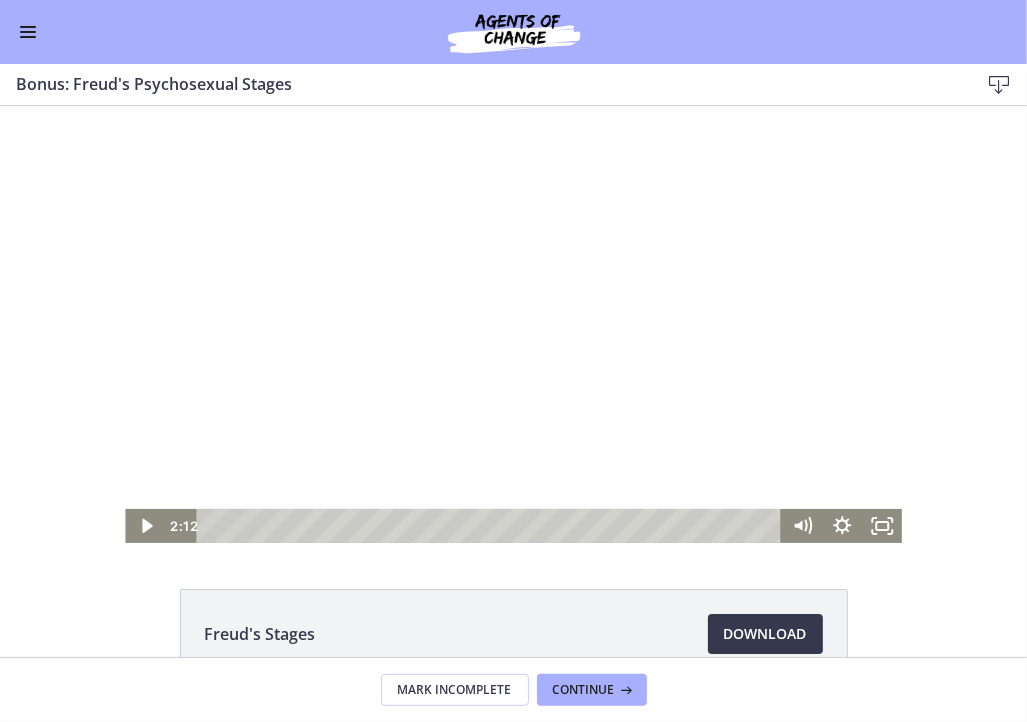 click at bounding box center (125, 105) 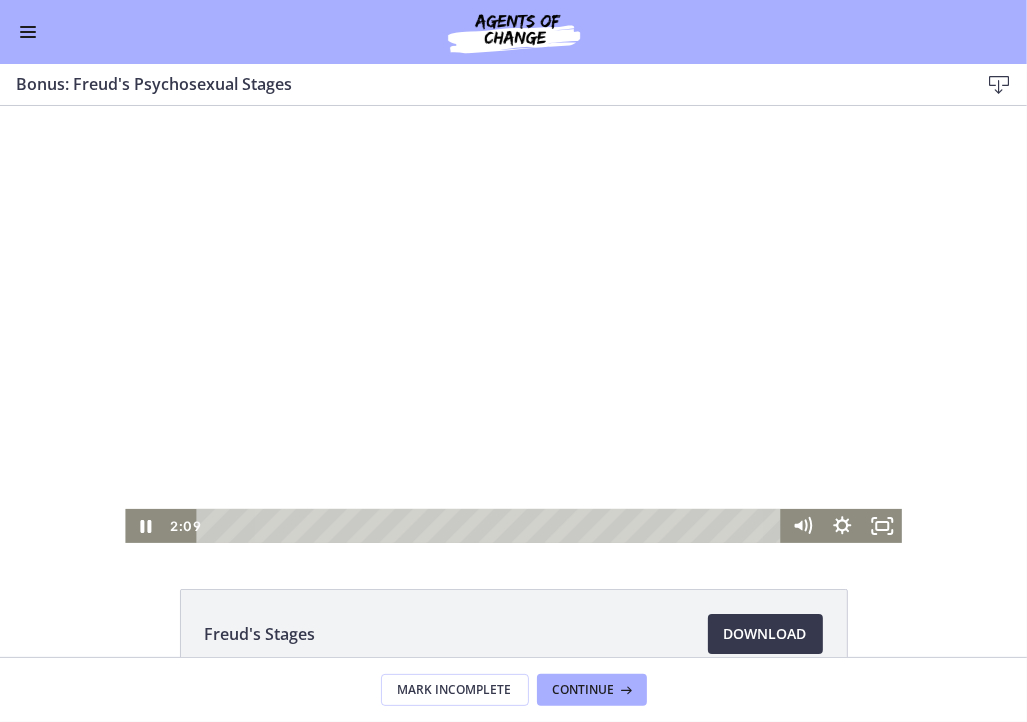 click at bounding box center [125, 105] 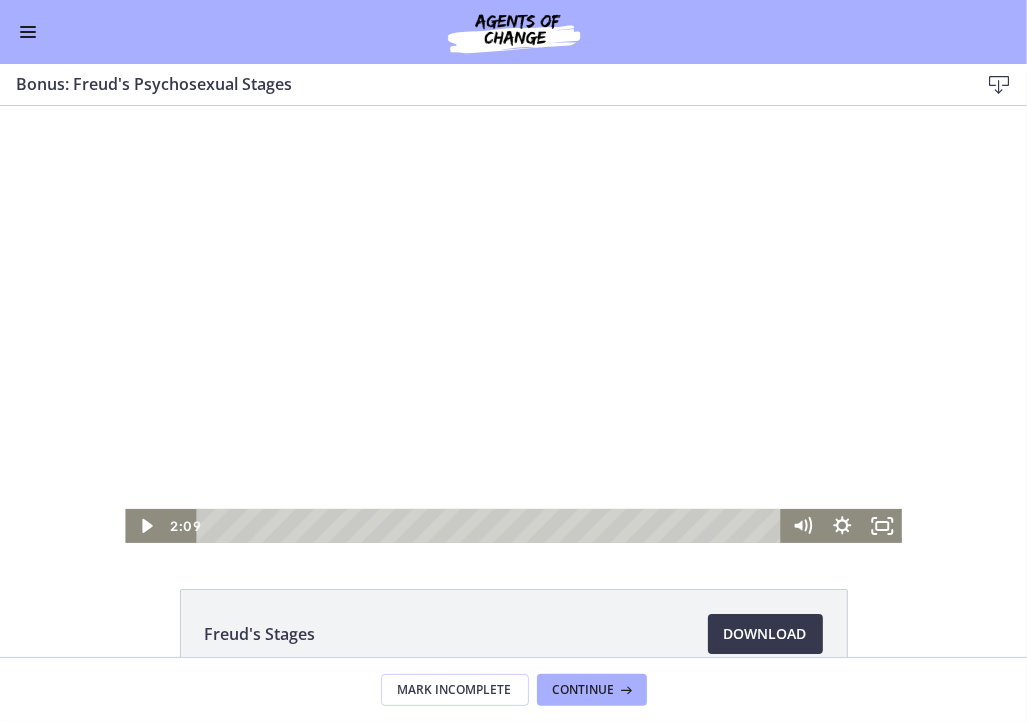 click at bounding box center [513, 323] 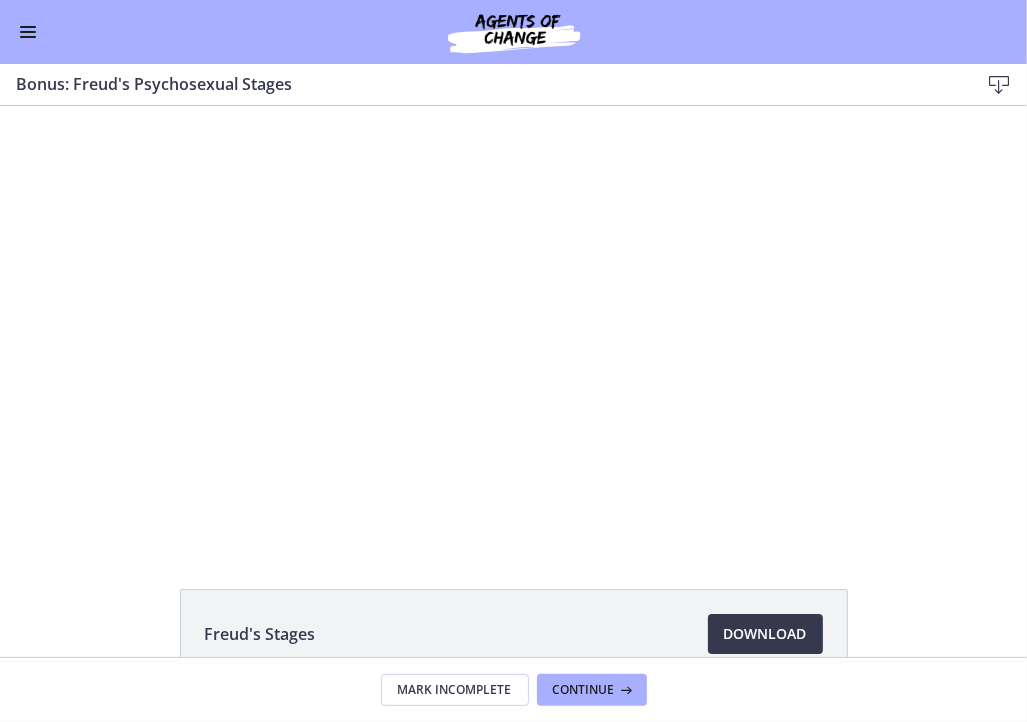 click at bounding box center [125, 105] 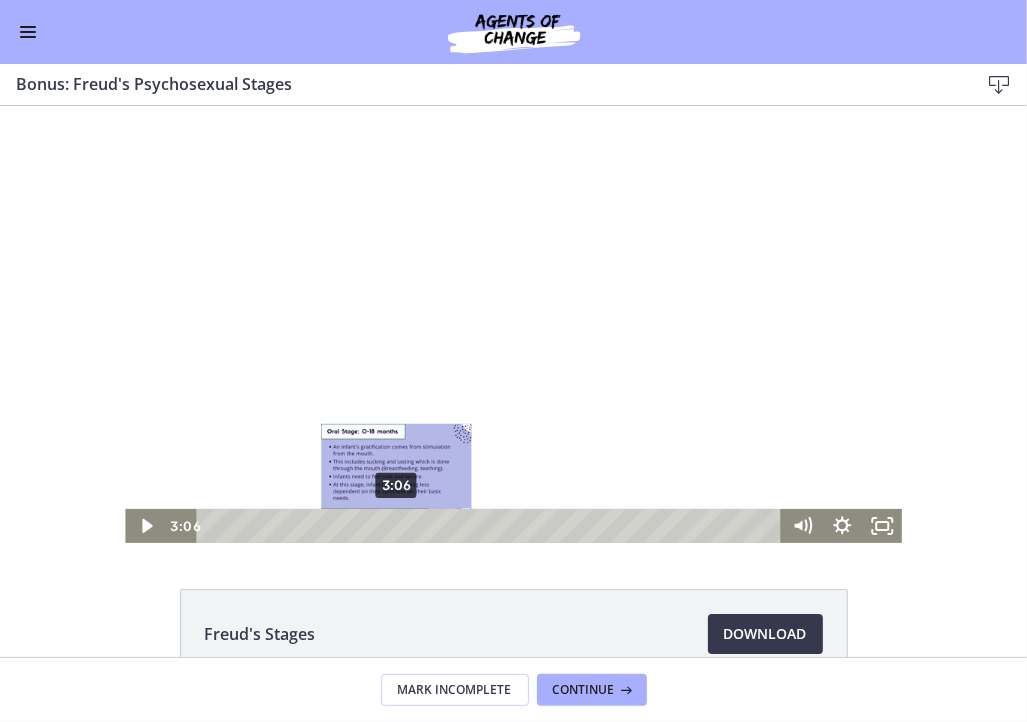 click on "3:06" at bounding box center (492, 525) 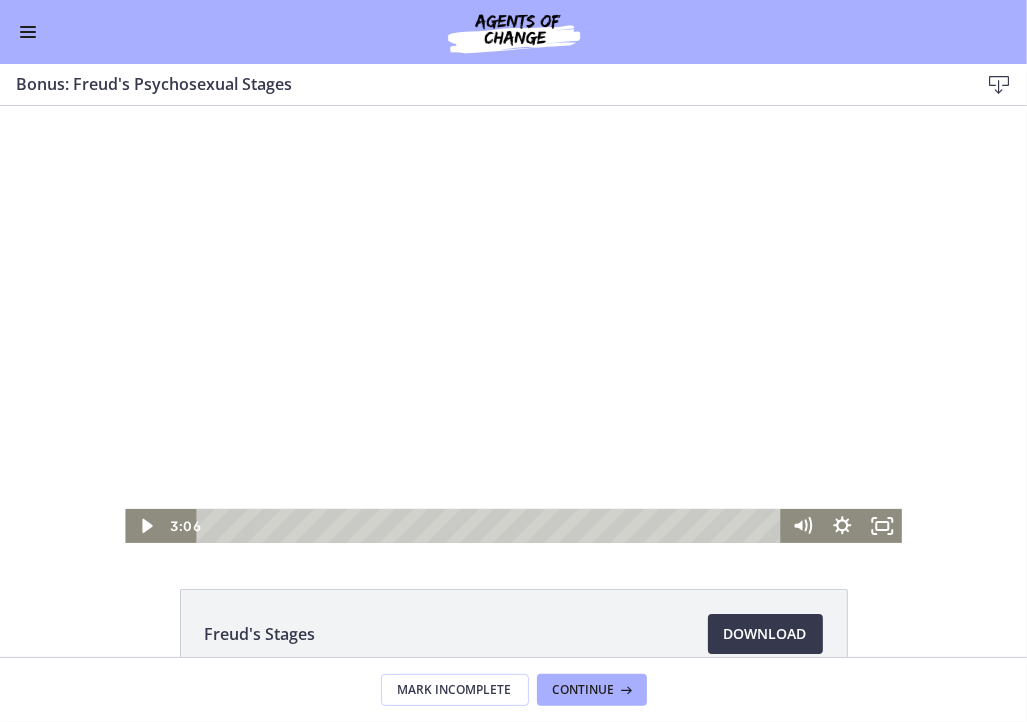 click at bounding box center (513, 323) 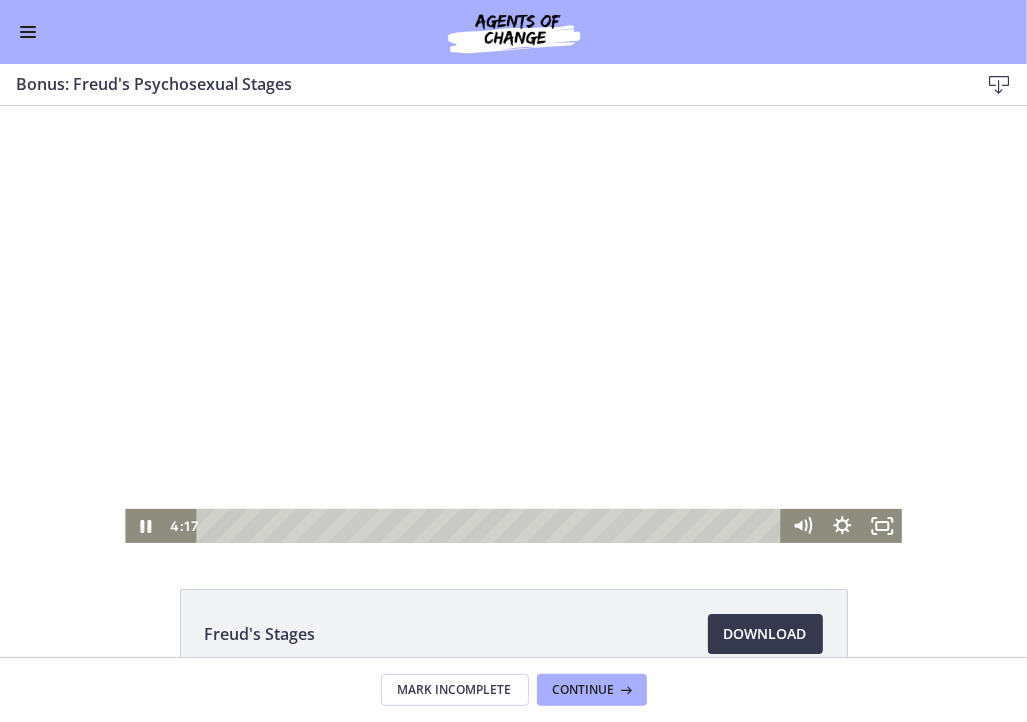 click on "Click for sound
@keyframes VOLUME_SMALL_WAVE_FLASH {
0% { opacity: 0; }
33% { opacity: 1; }
66% { opacity: 1; }
100% { opacity: 0; }
}
@keyframes VOLUME_LARGE_WAVE_FLASH {
0% { opacity: 0; }
33% { opacity: 1; }
66% { opacity: 1; }
100% { opacity: 0; }
}
.volume__small-wave {
animation: VOLUME_SMALL_WAVE_FLASH 2s infinite;
opacity: 0;
}
.volume__large-wave {
animation: VOLUME_LARGE_WAVE_FLASH 2s infinite .3s;
opacity: 0;
}
[TIME] [TIME]" at bounding box center [513, 323] 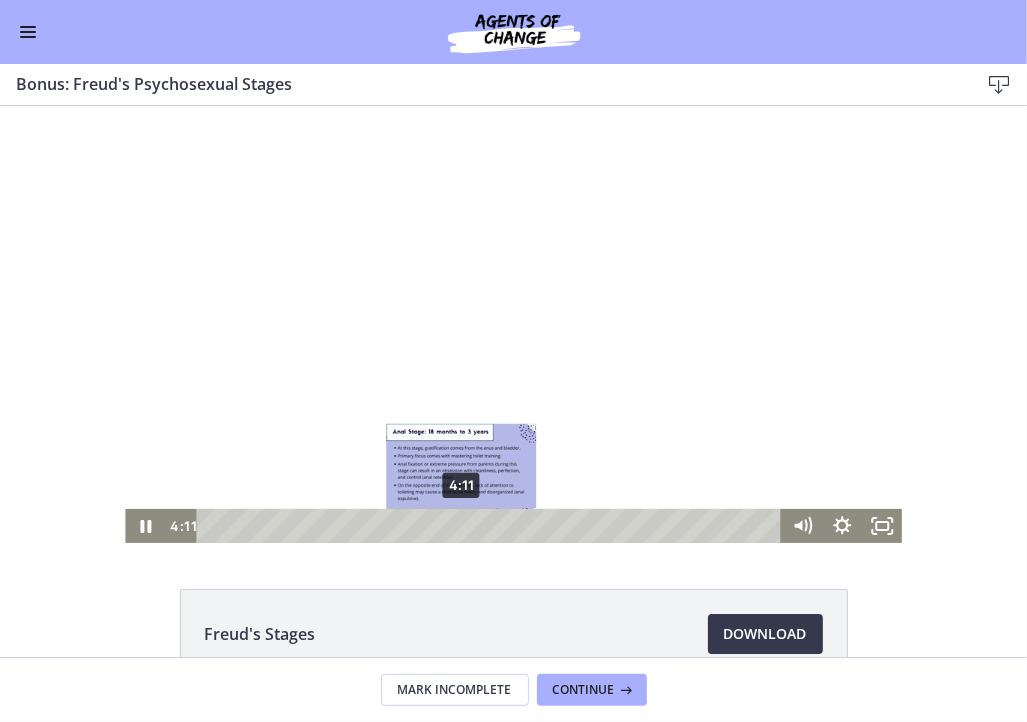 click on "4:11" at bounding box center (492, 525) 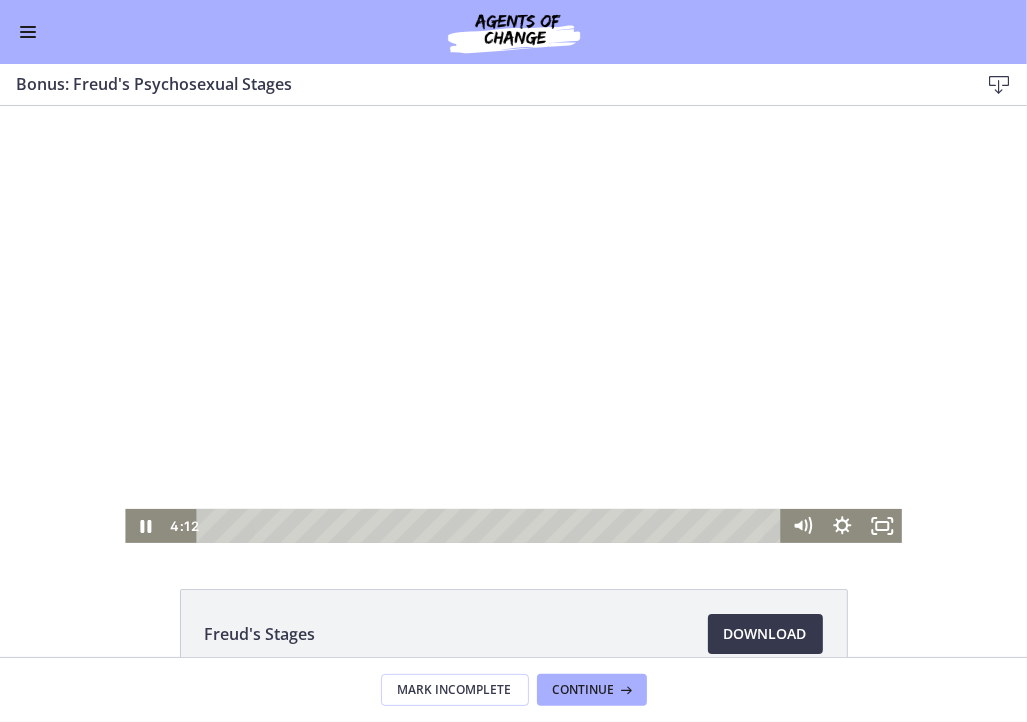 click at bounding box center (513, 323) 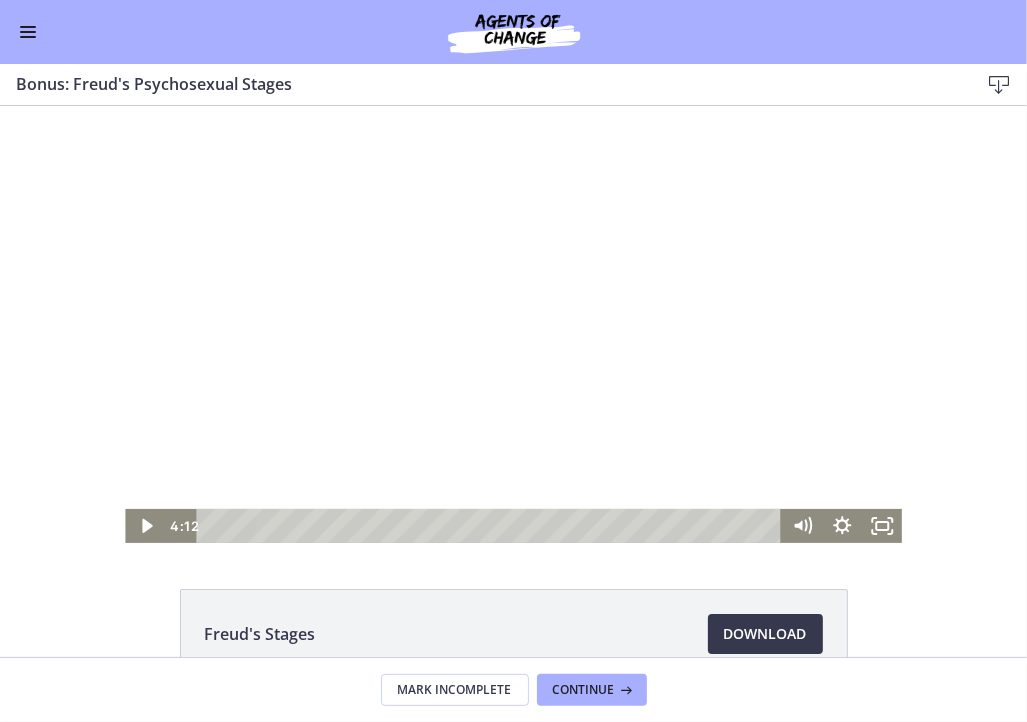 click at bounding box center (513, 323) 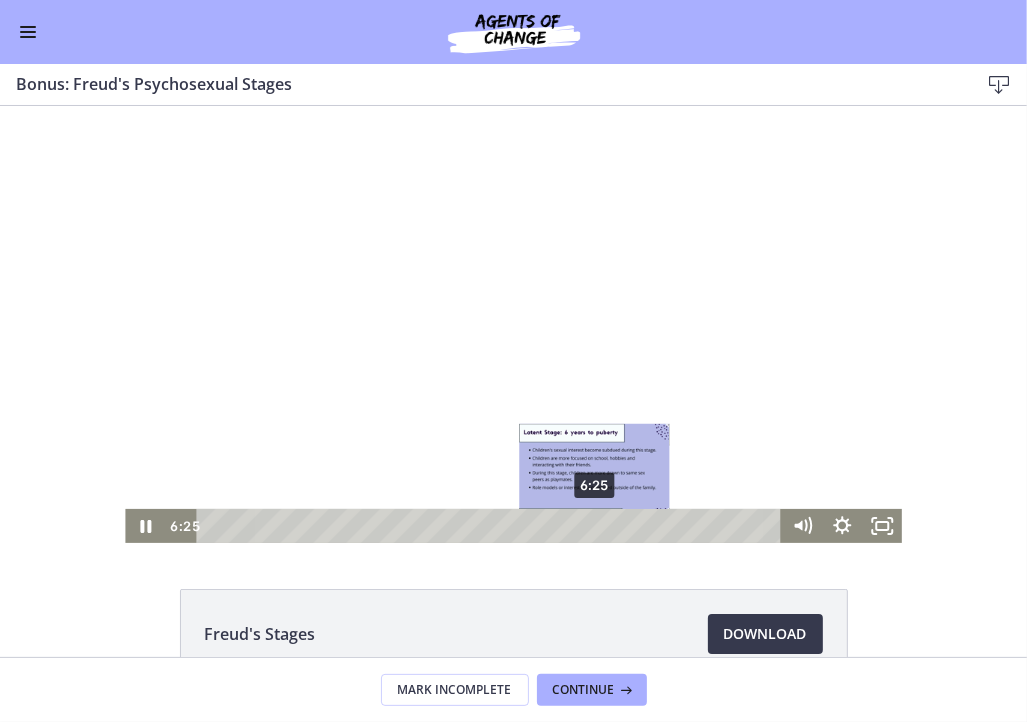click on "6:25" at bounding box center [492, 525] 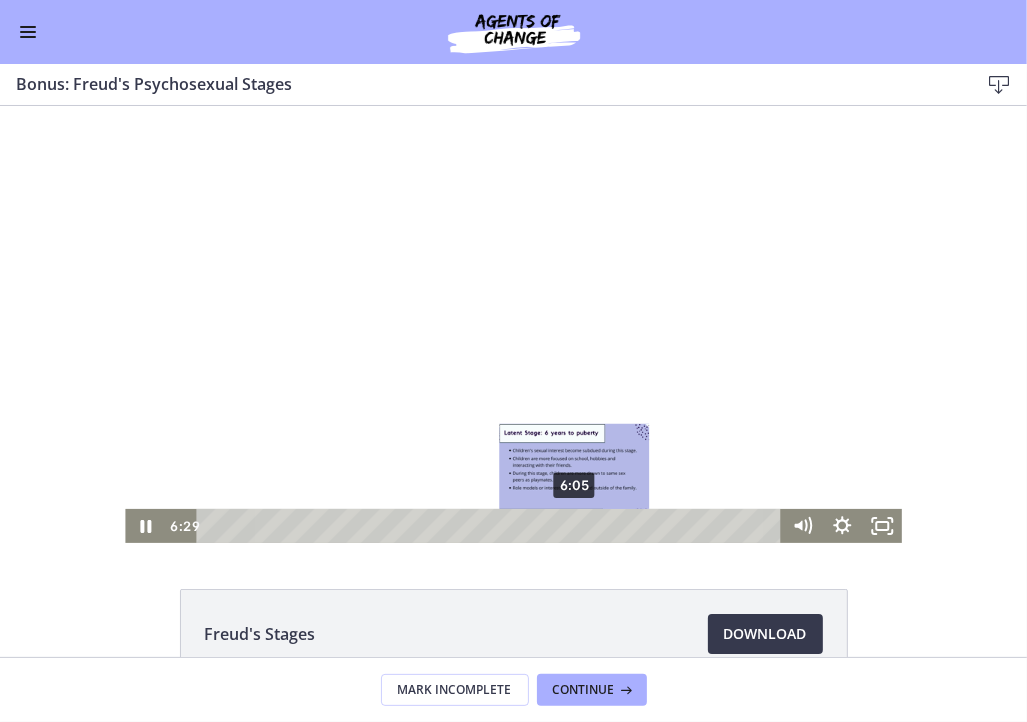 click on "6:05" at bounding box center [492, 525] 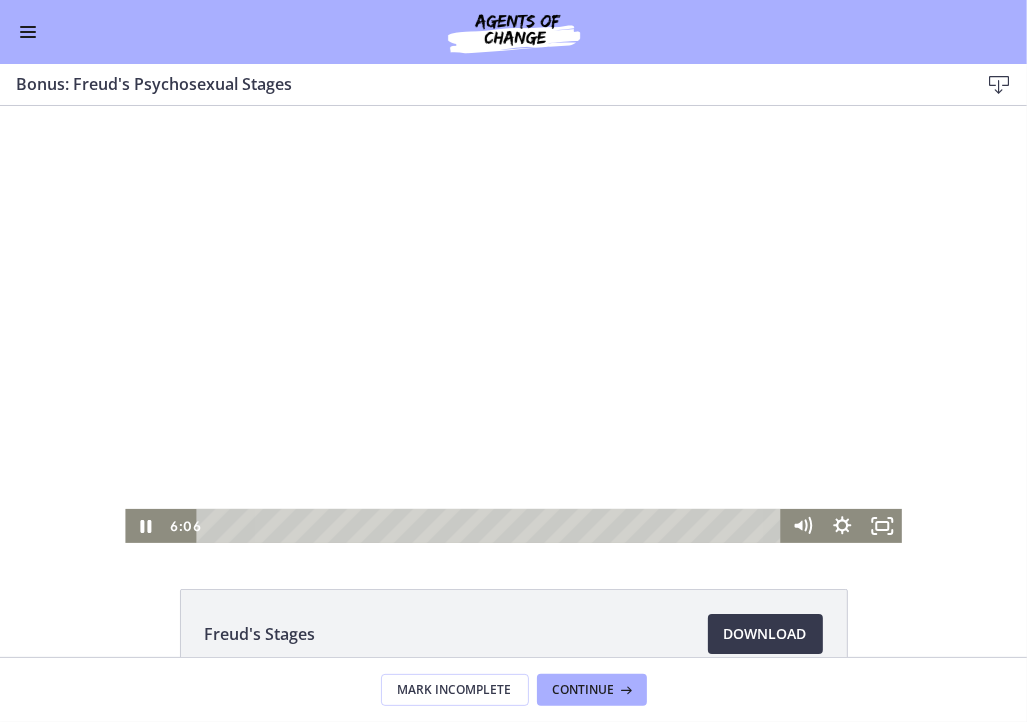 click at bounding box center [513, 323] 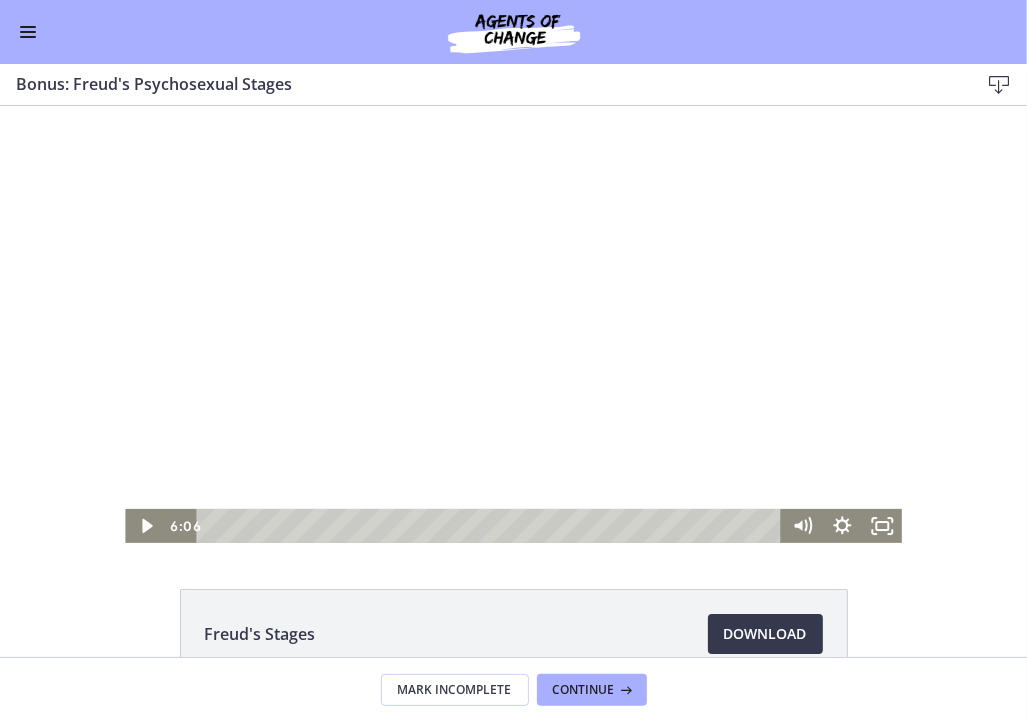 click at bounding box center [513, 323] 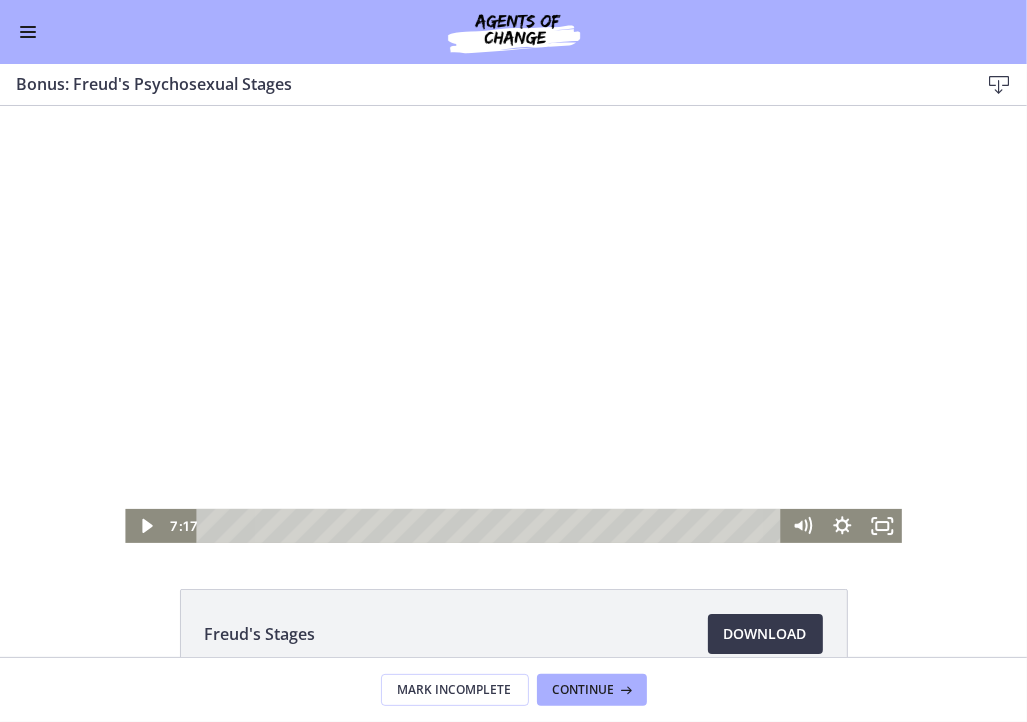 click at bounding box center (513, 323) 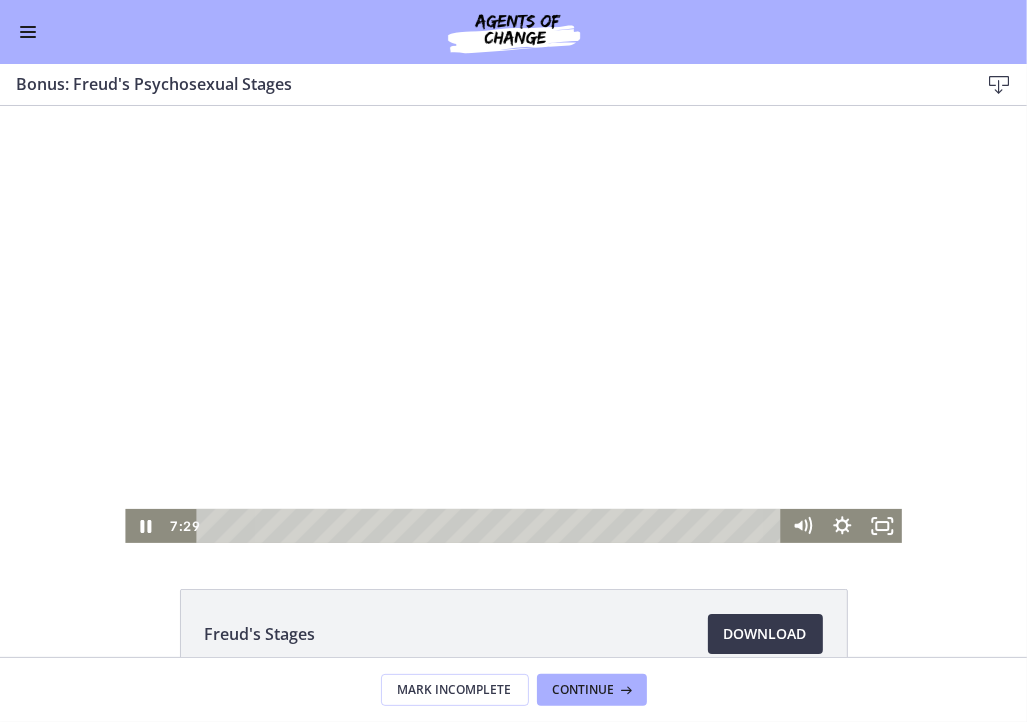 click at bounding box center [513, 323] 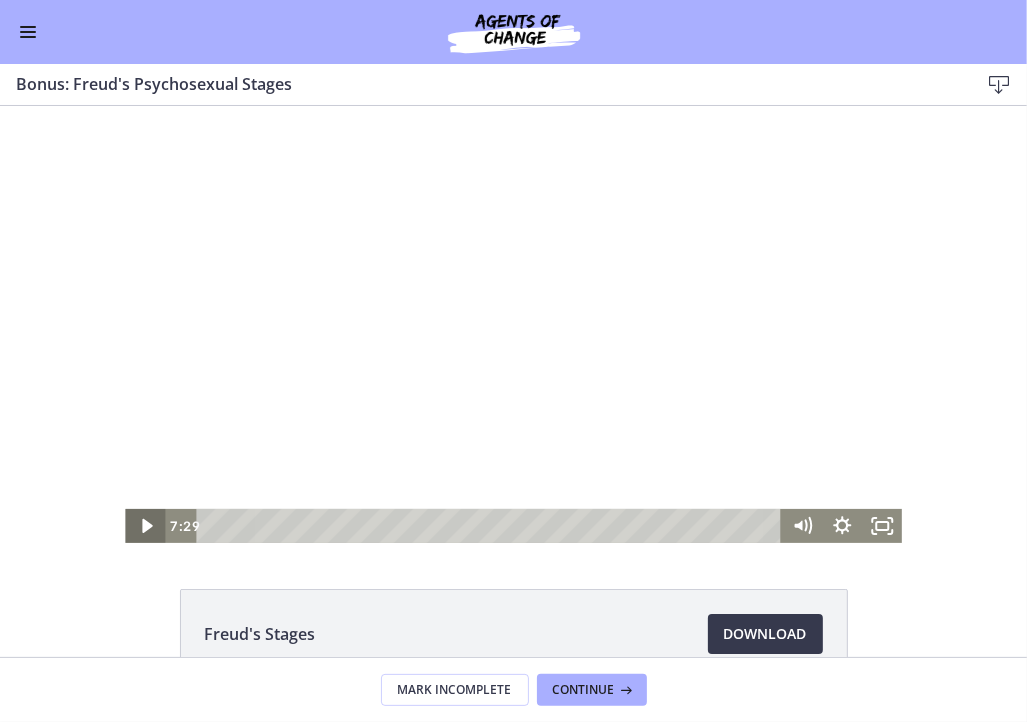 click 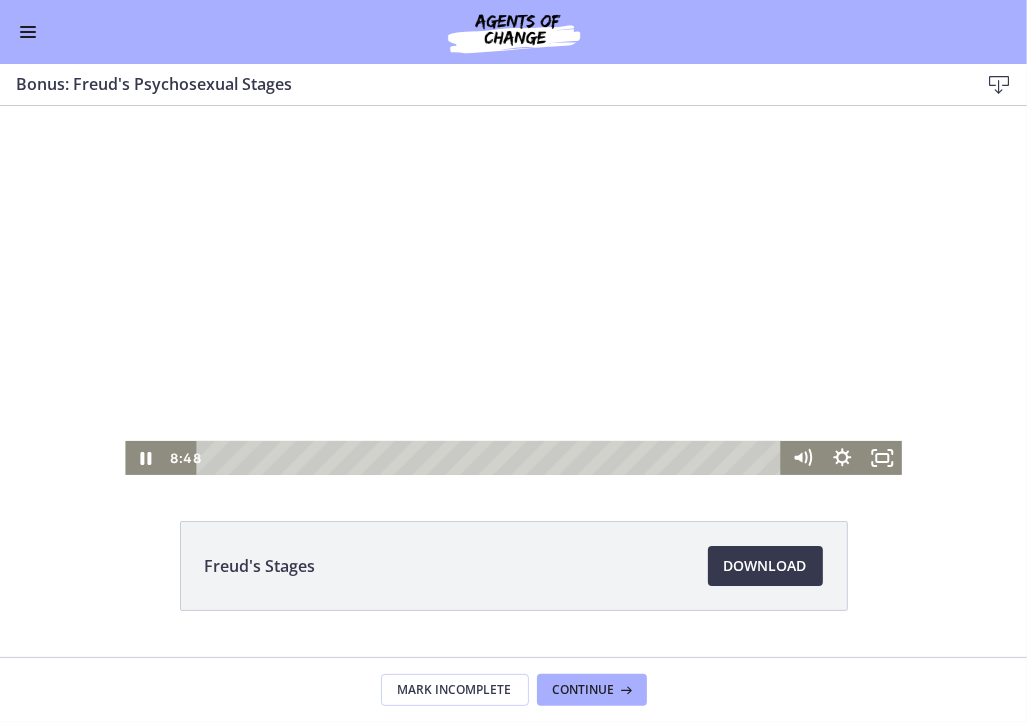 scroll, scrollTop: 88, scrollLeft: 0, axis: vertical 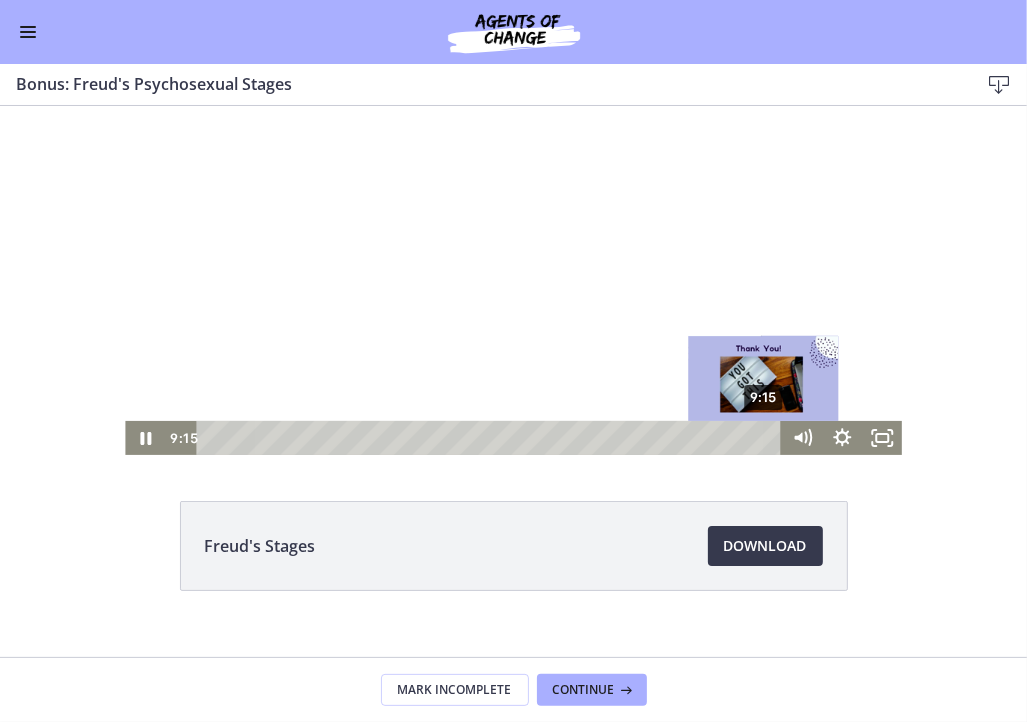 click on "9:15" at bounding box center (492, 438) 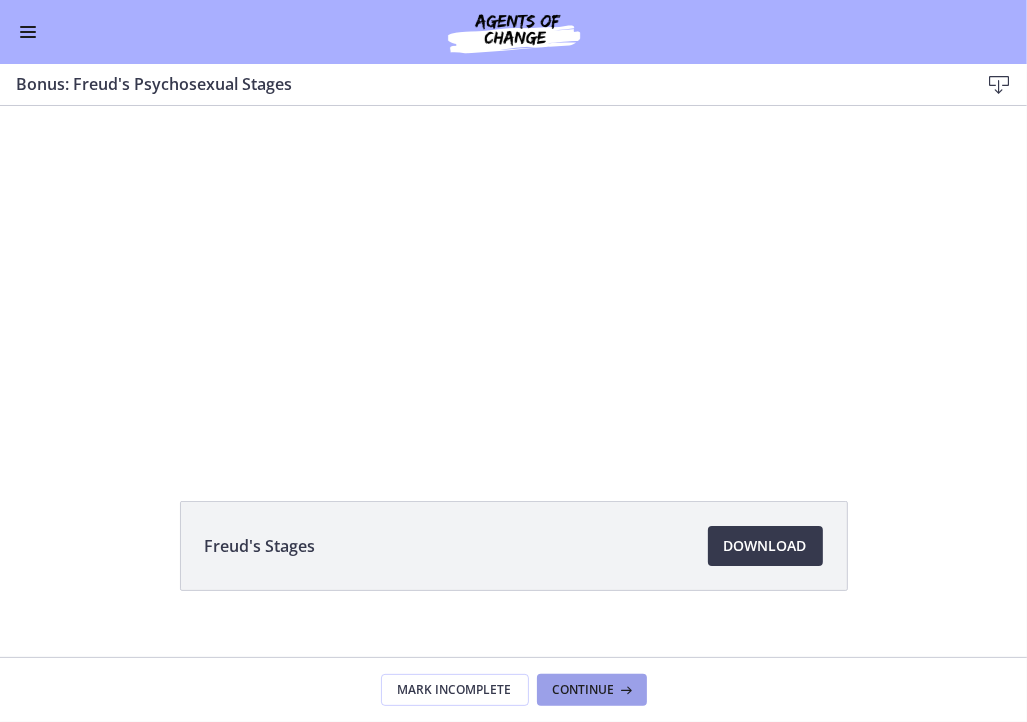 click on "Continue" at bounding box center (592, 690) 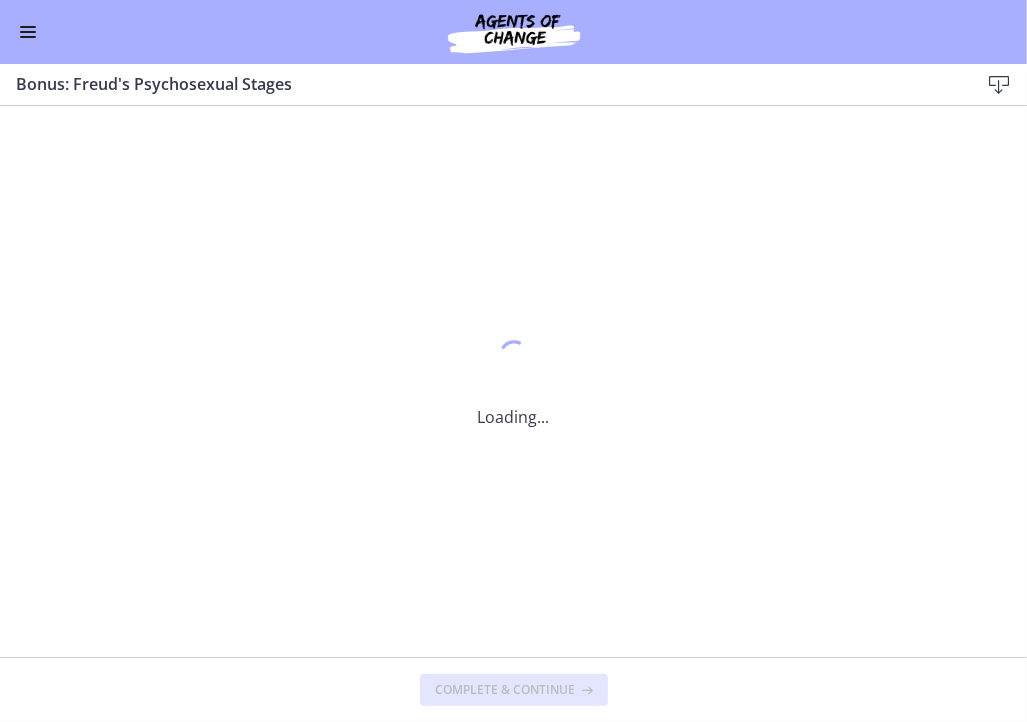 scroll, scrollTop: 0, scrollLeft: 0, axis: both 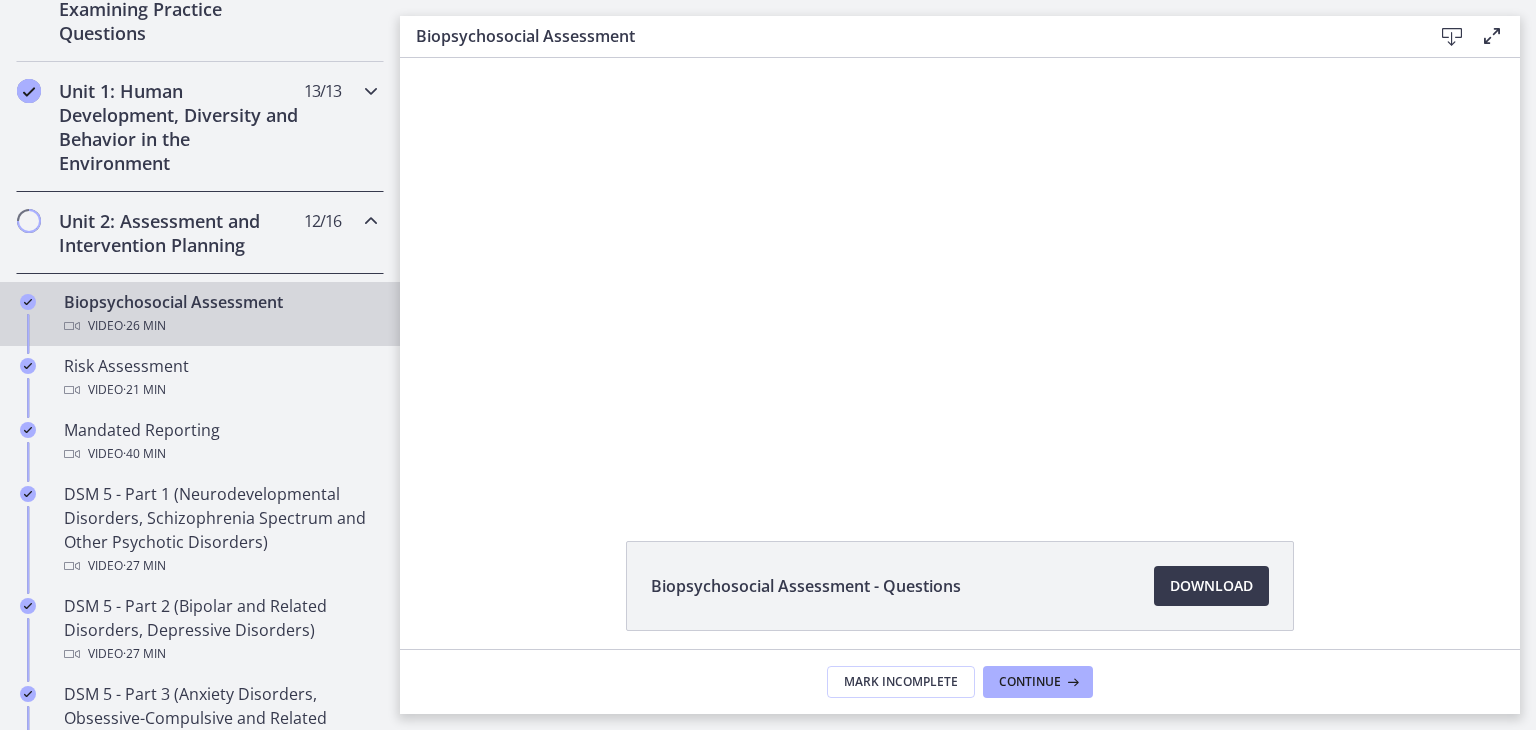 click on "Unit 1: Human Development, Diversity and Behavior in the Environment
13  /  13
Completed" at bounding box center (200, 127) 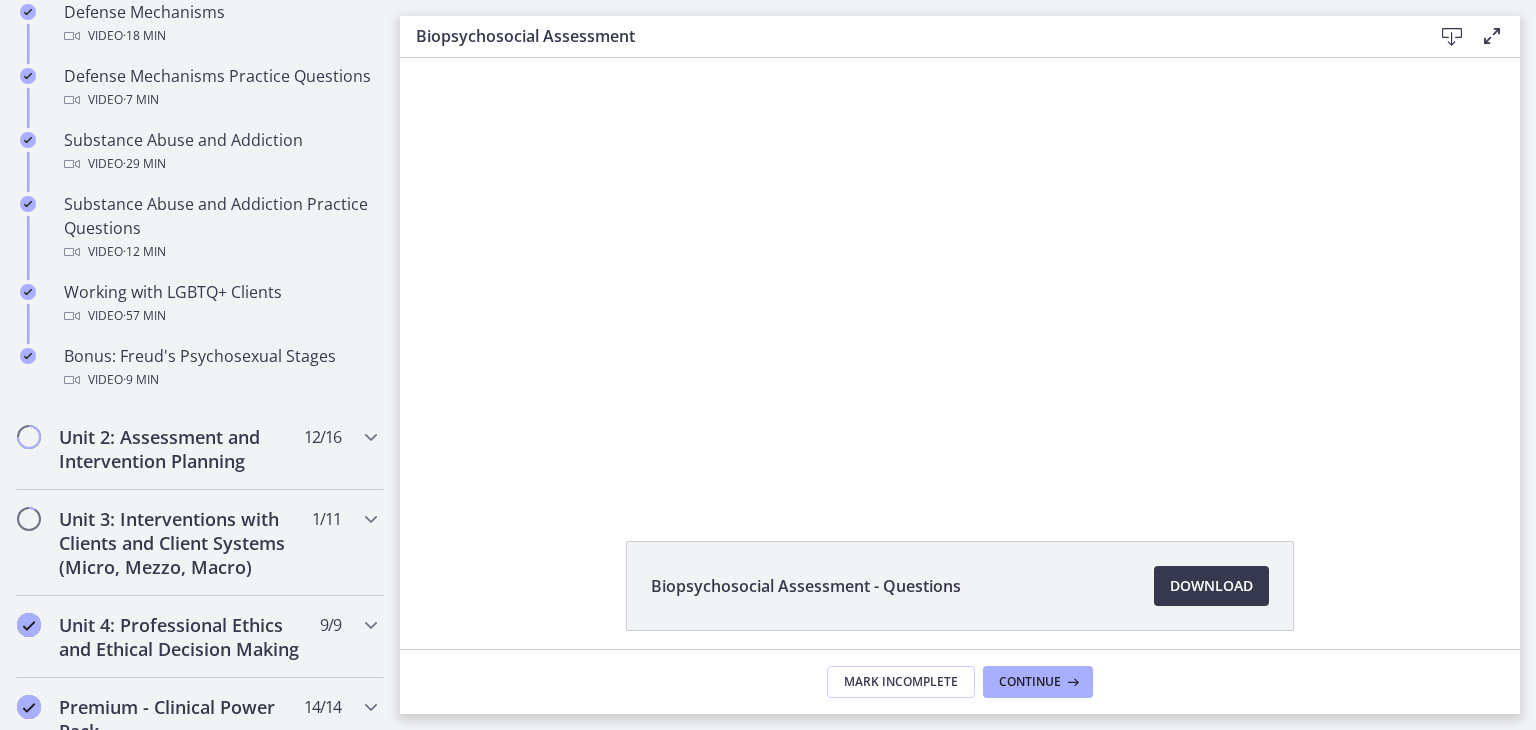 scroll, scrollTop: 1266, scrollLeft: 0, axis: vertical 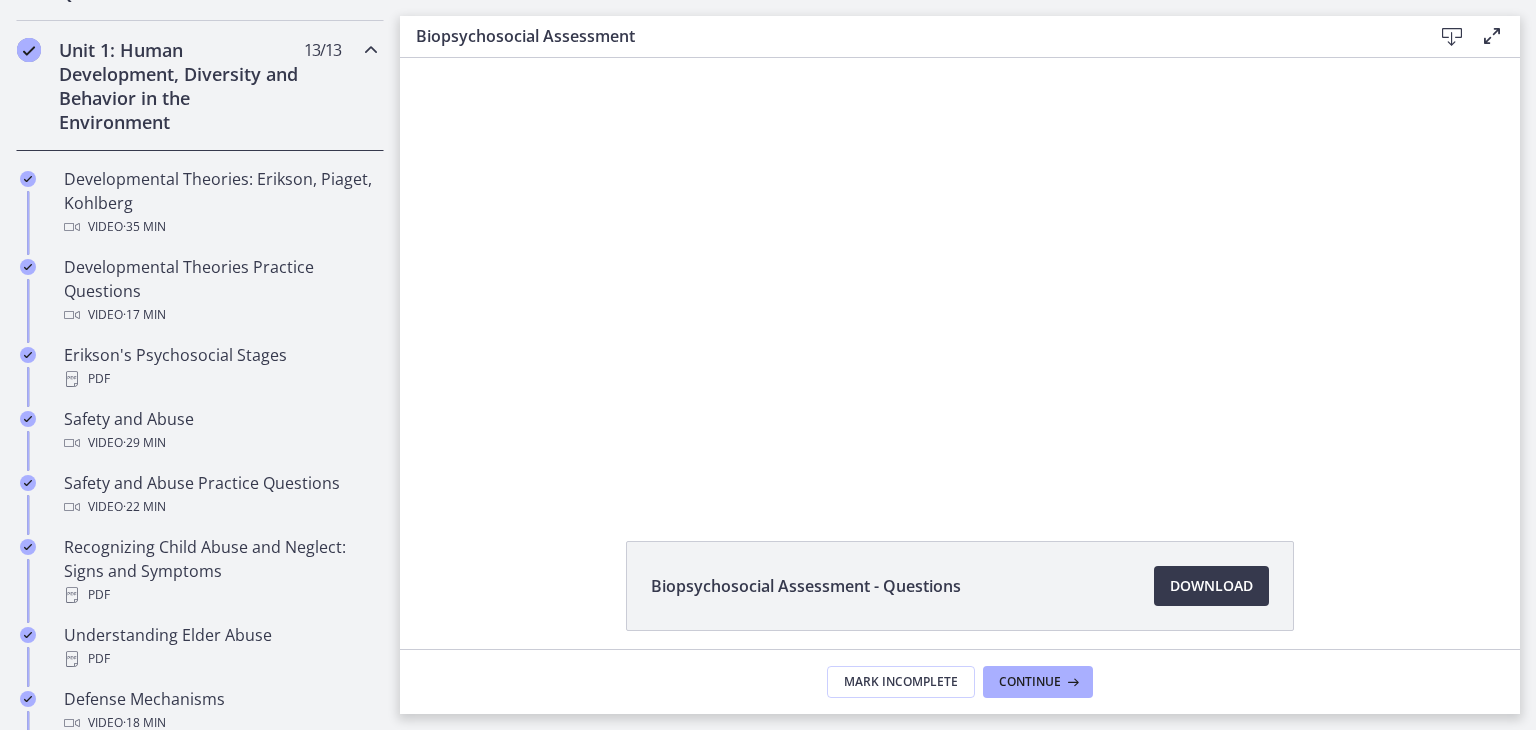 click on "Unit 1: Human Development, Diversity and Behavior in the Environment" at bounding box center (181, 86) 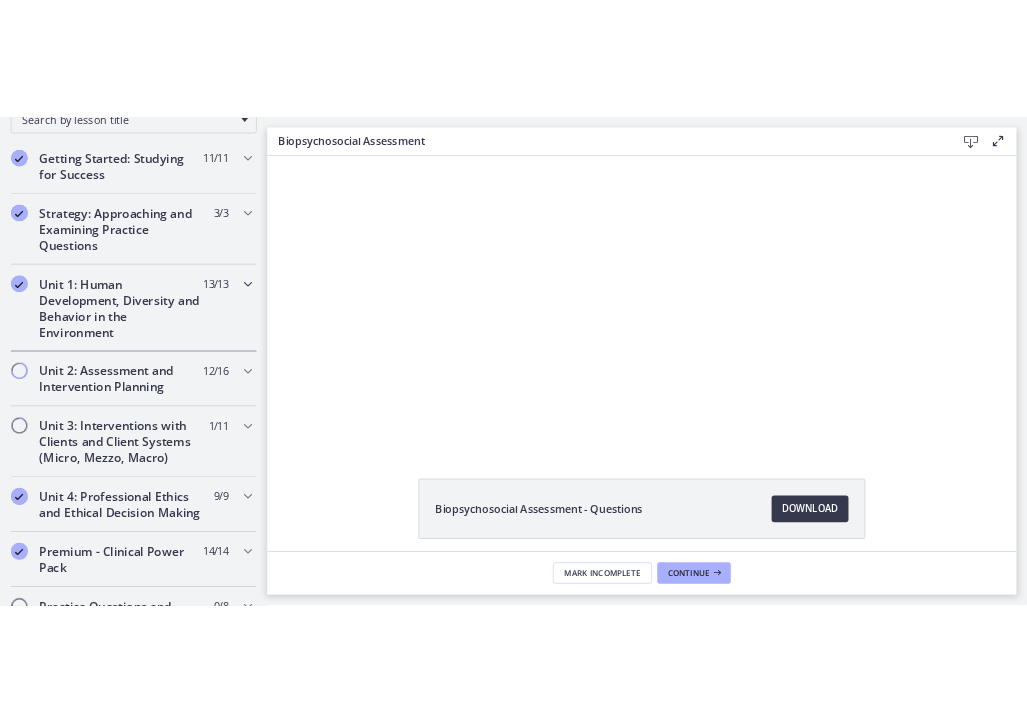 scroll, scrollTop: 360, scrollLeft: 0, axis: vertical 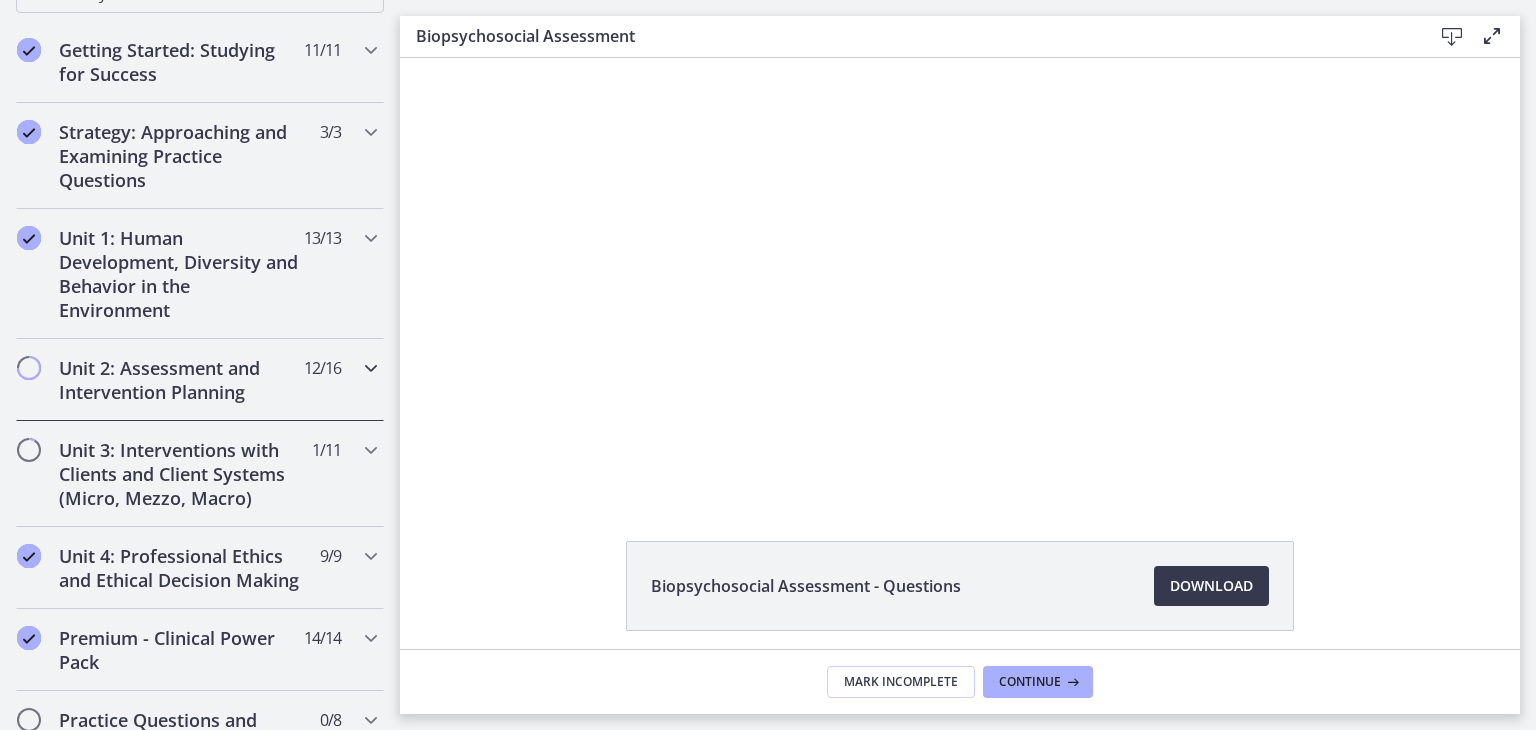 click on "[NUMBER]  /  [NUMBER]
Completed" at bounding box center [322, 368] 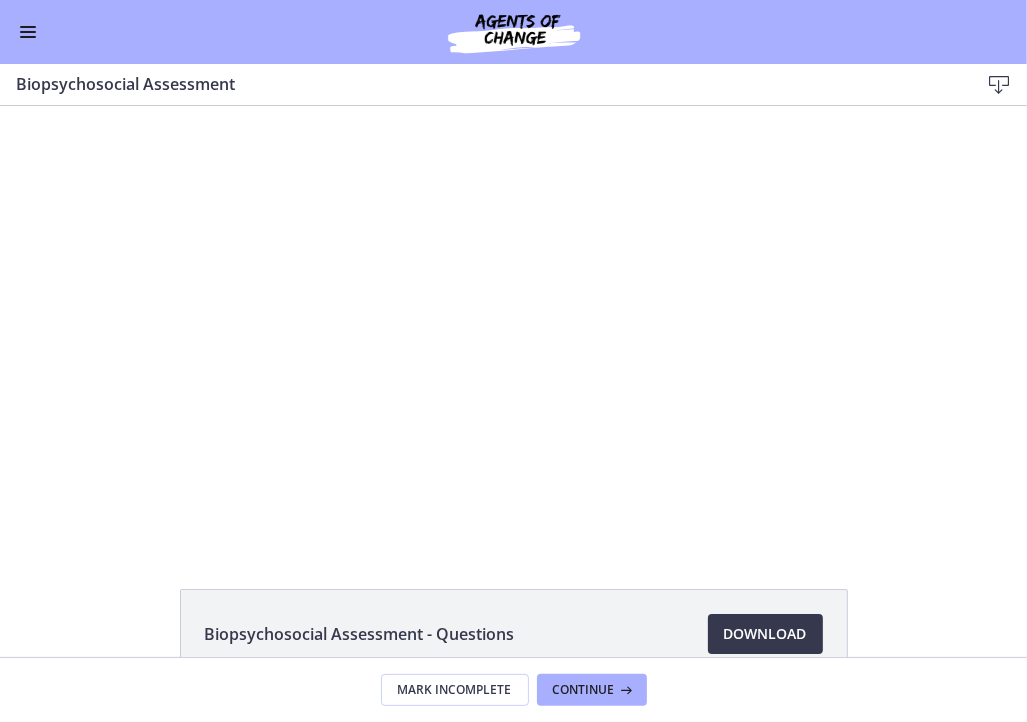 scroll, scrollTop: 356, scrollLeft: 0, axis: vertical 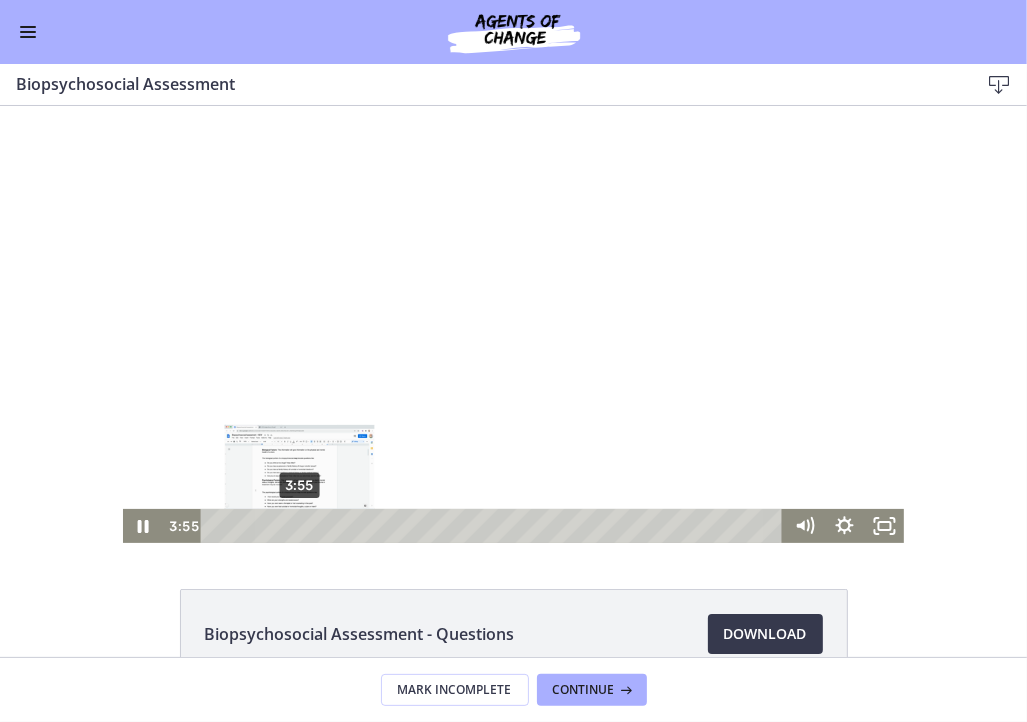 click on "3:55" at bounding box center [495, 525] 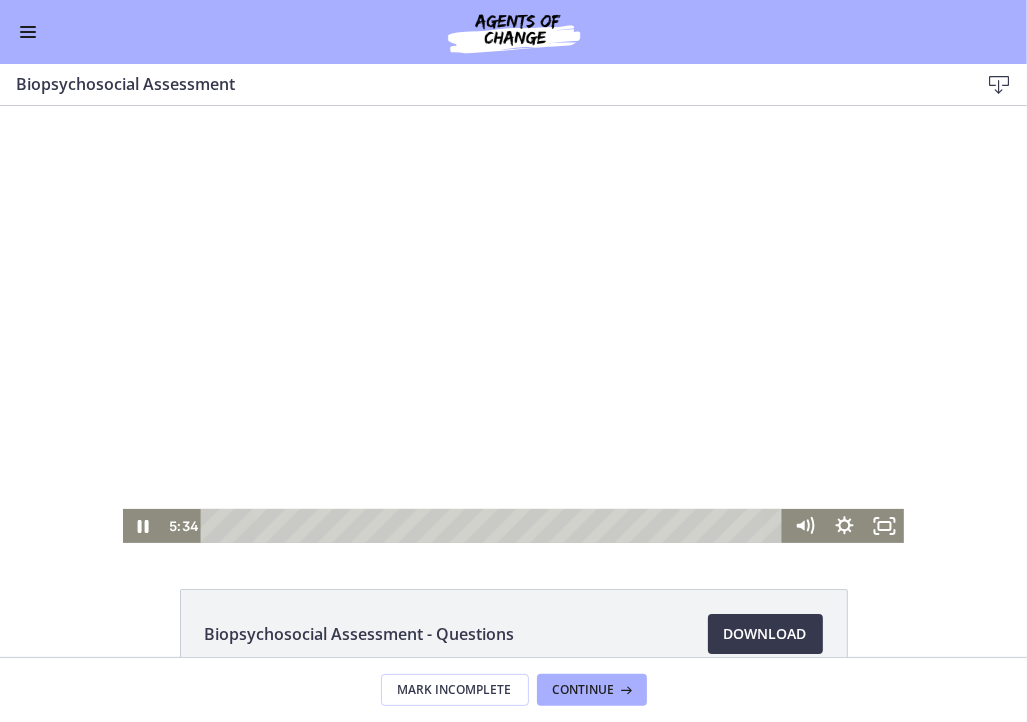 click at bounding box center [513, 323] 